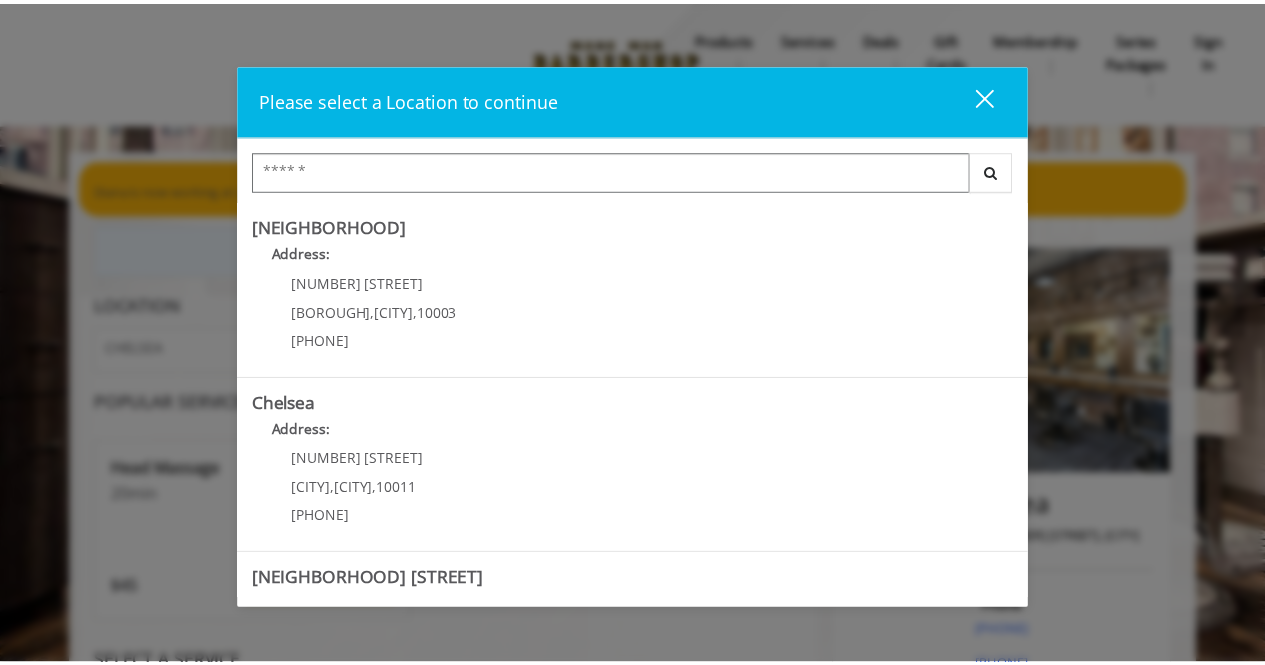 scroll, scrollTop: 0, scrollLeft: 0, axis: both 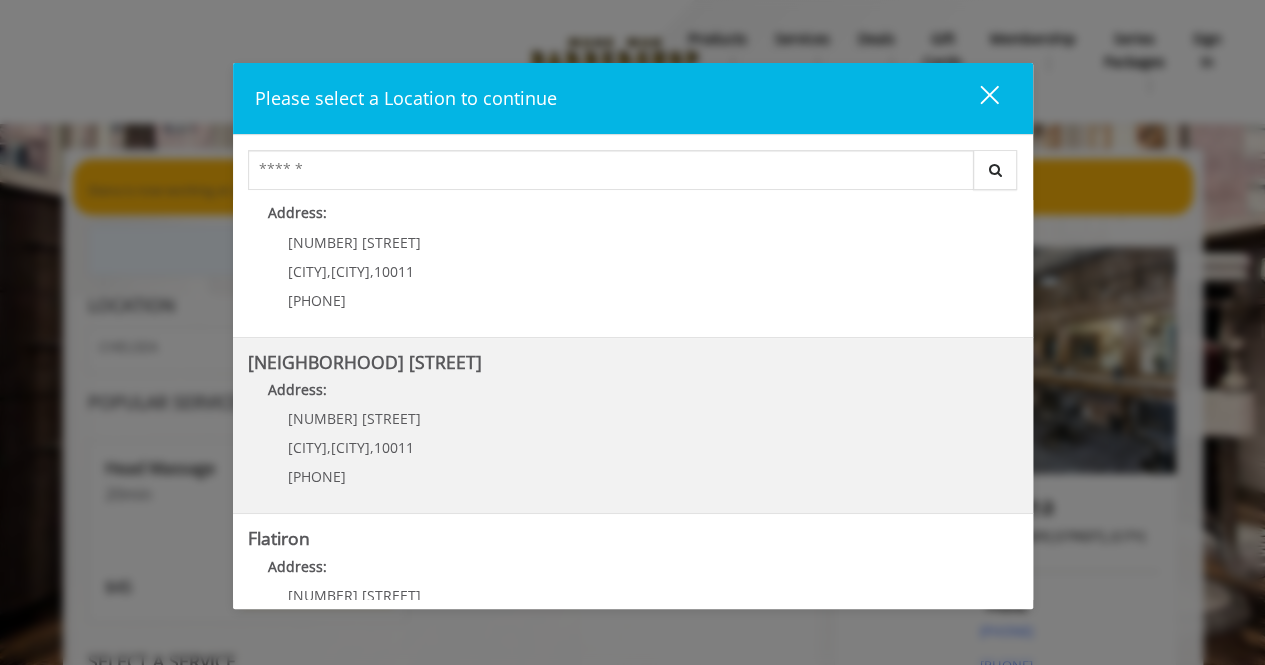 click on "Chelsea 15th Street" at bounding box center (365, 362) 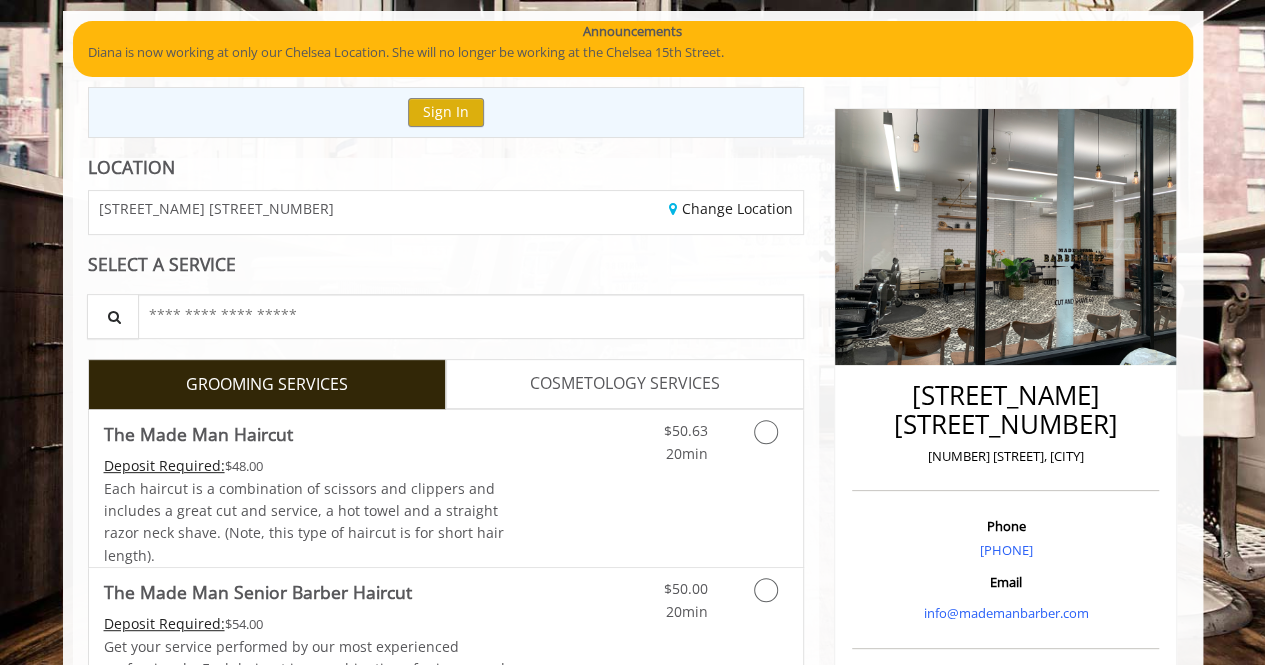scroll, scrollTop: 140, scrollLeft: 0, axis: vertical 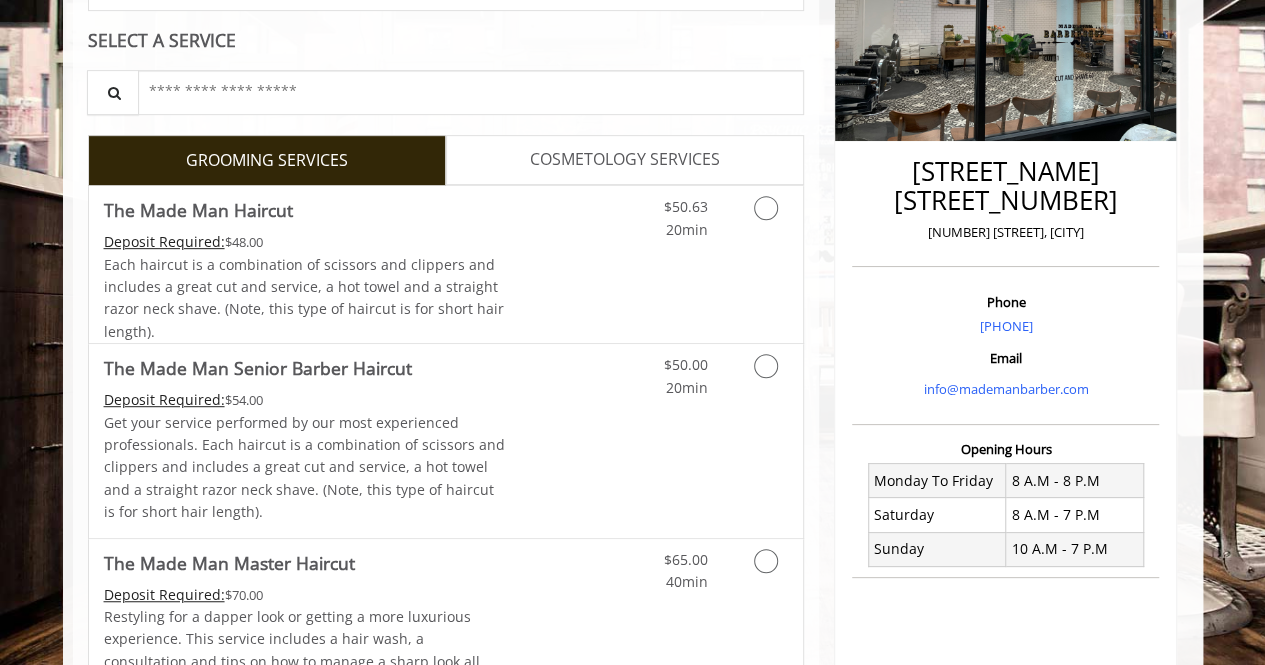 click on "COSMETOLOGY SERVICES" at bounding box center [625, 160] 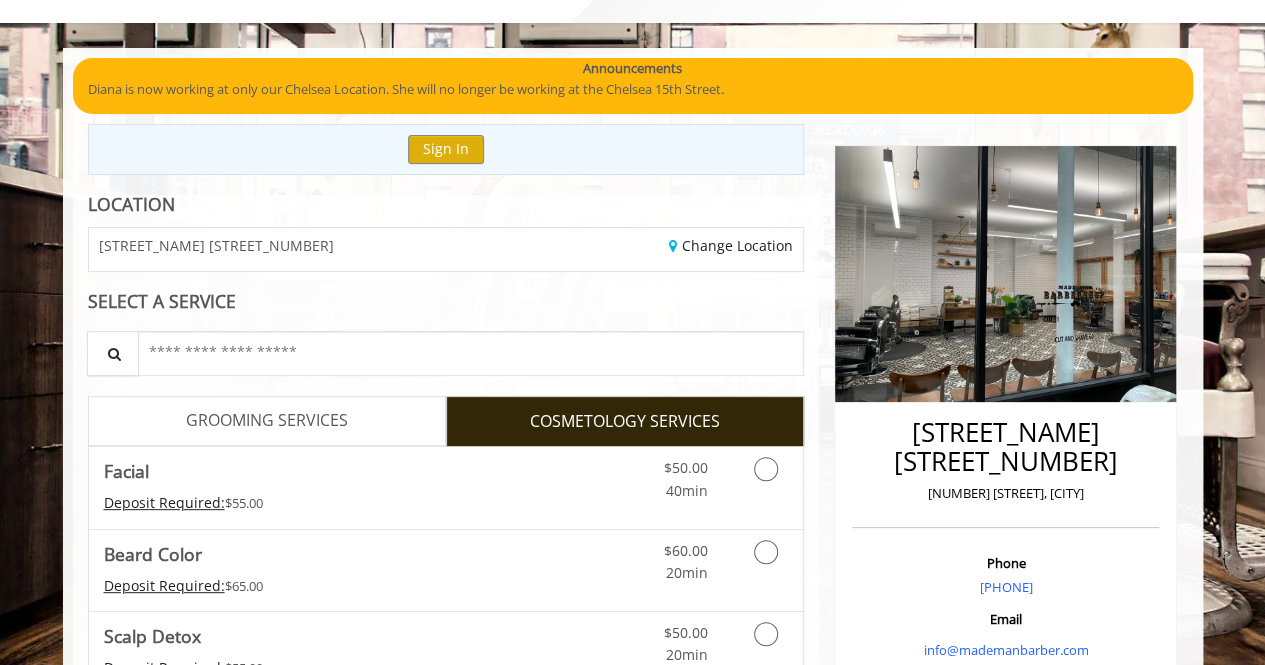 scroll, scrollTop: 265, scrollLeft: 0, axis: vertical 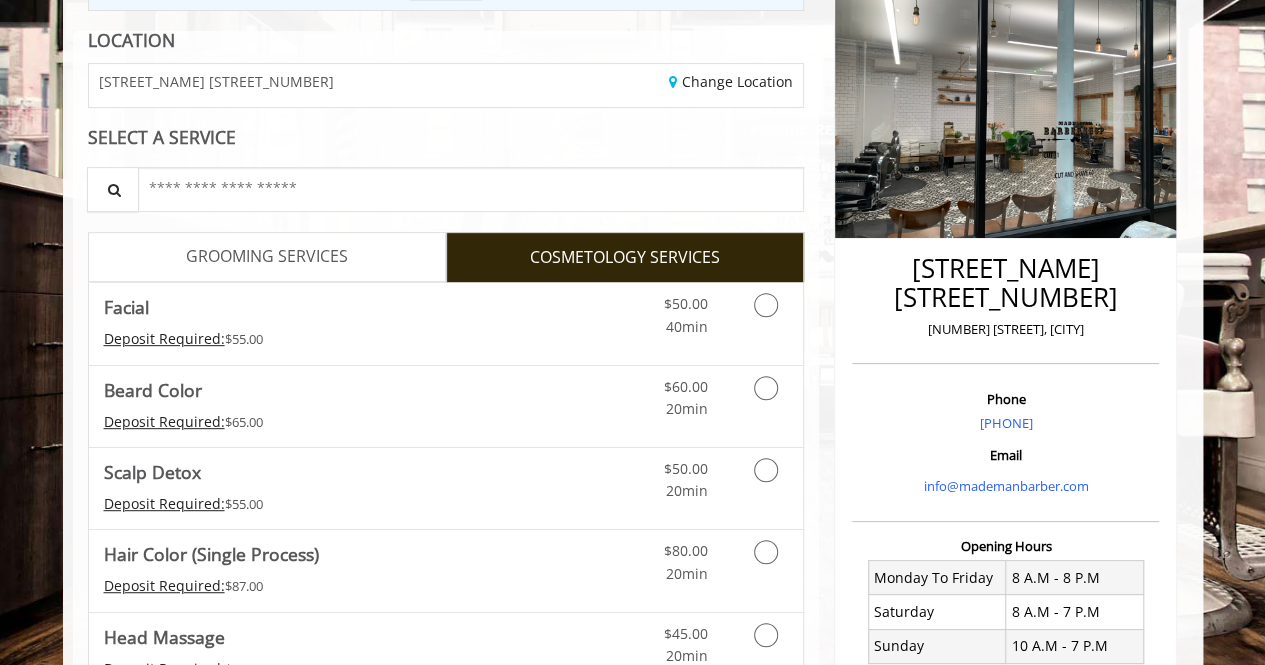 click on "GROOMING SERVICES" at bounding box center [267, 257] 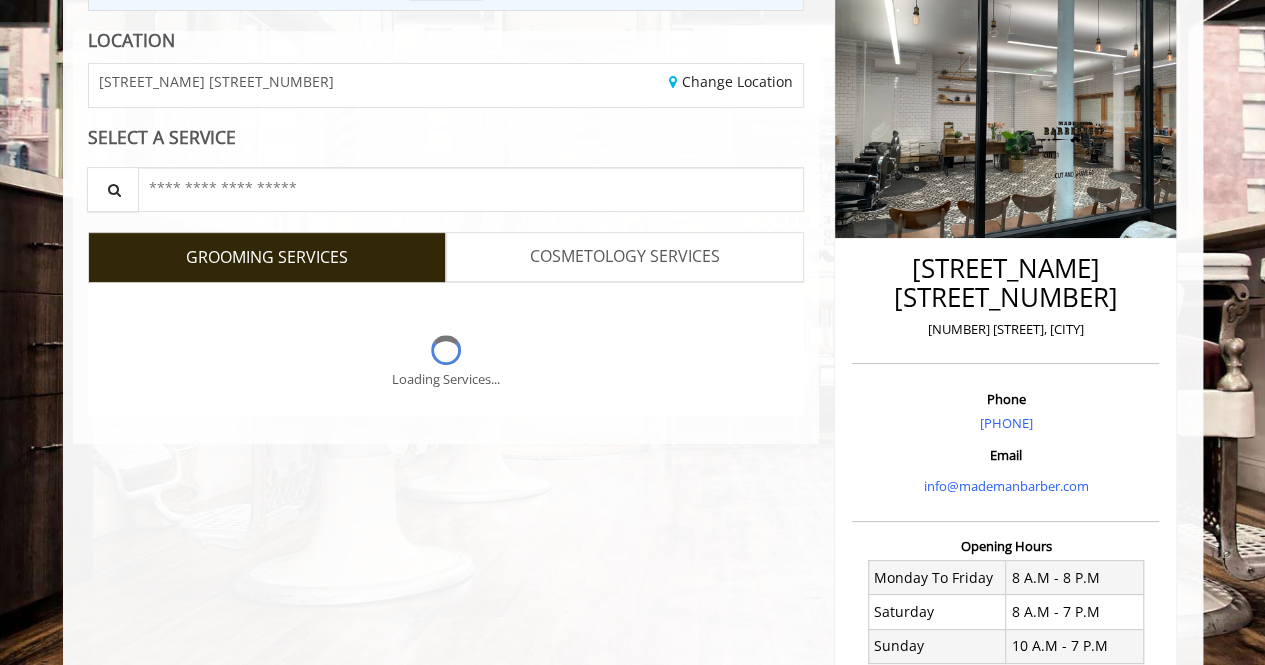 click on "LOCATION CHELSEA 15TH STREET   Change  Location  SELECT A SERVICE Search for a Service GROOMING SERVICES COSMETOLOGY SERVICES Loading Services..." 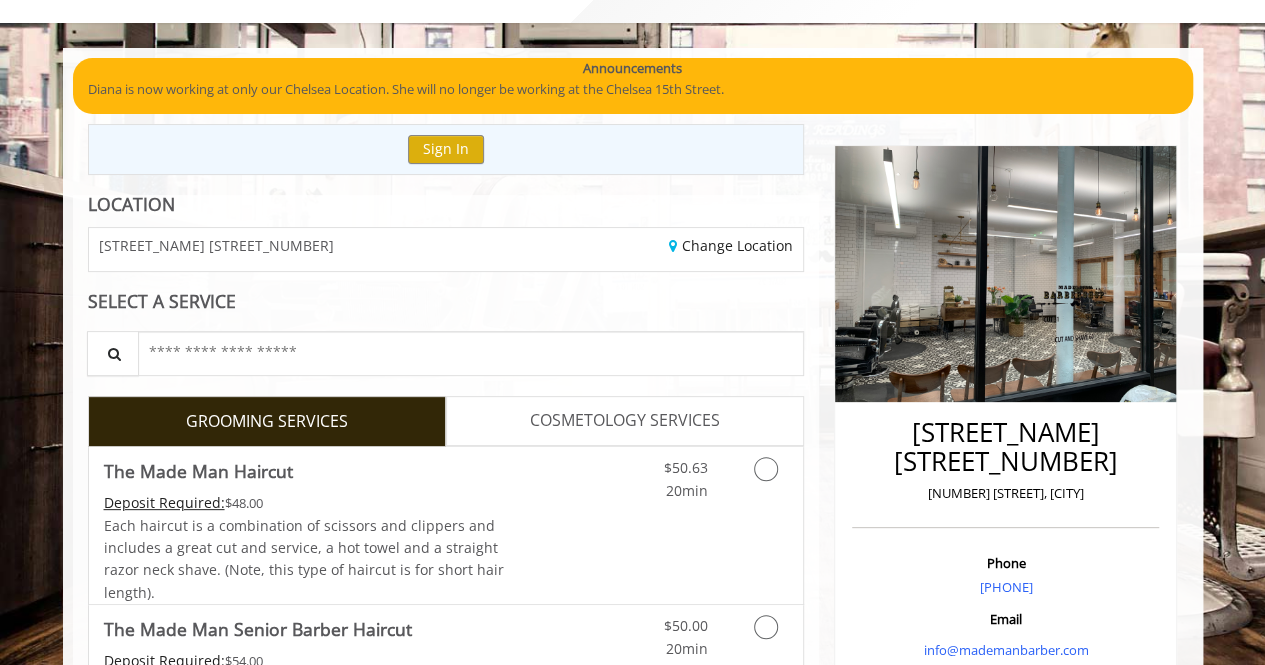 click on "COSMETOLOGY SERVICES" at bounding box center (625, 421) 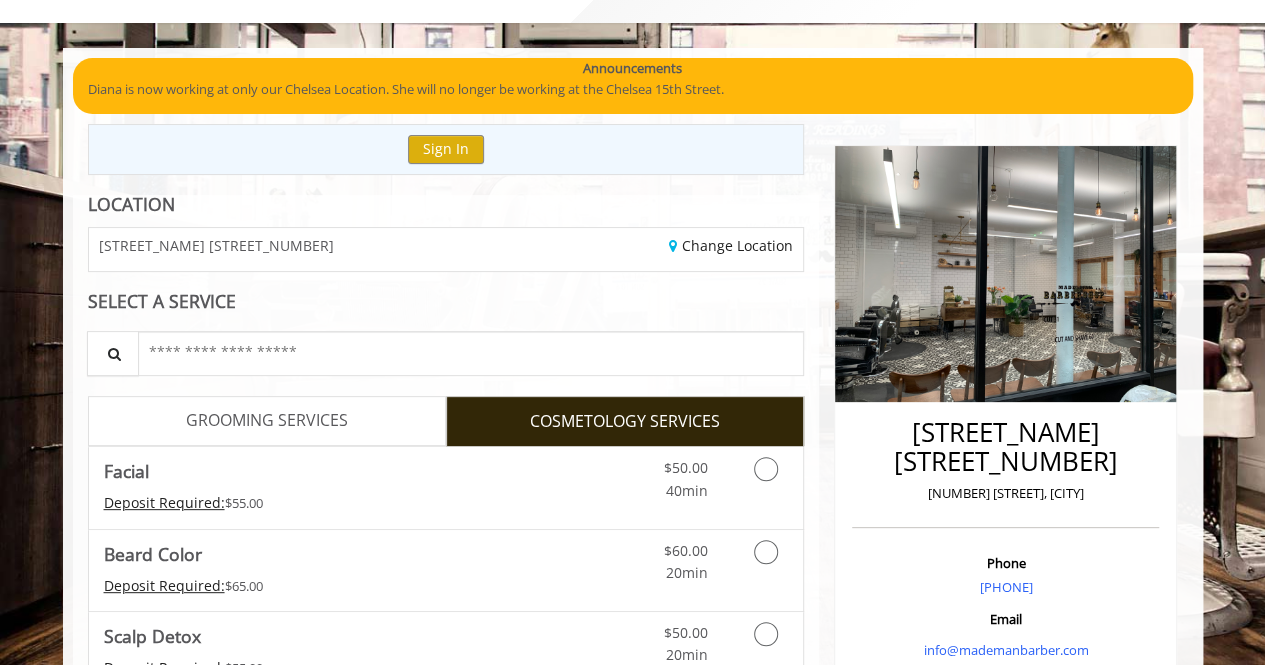 click on "GROOMING SERVICES" at bounding box center [267, 421] 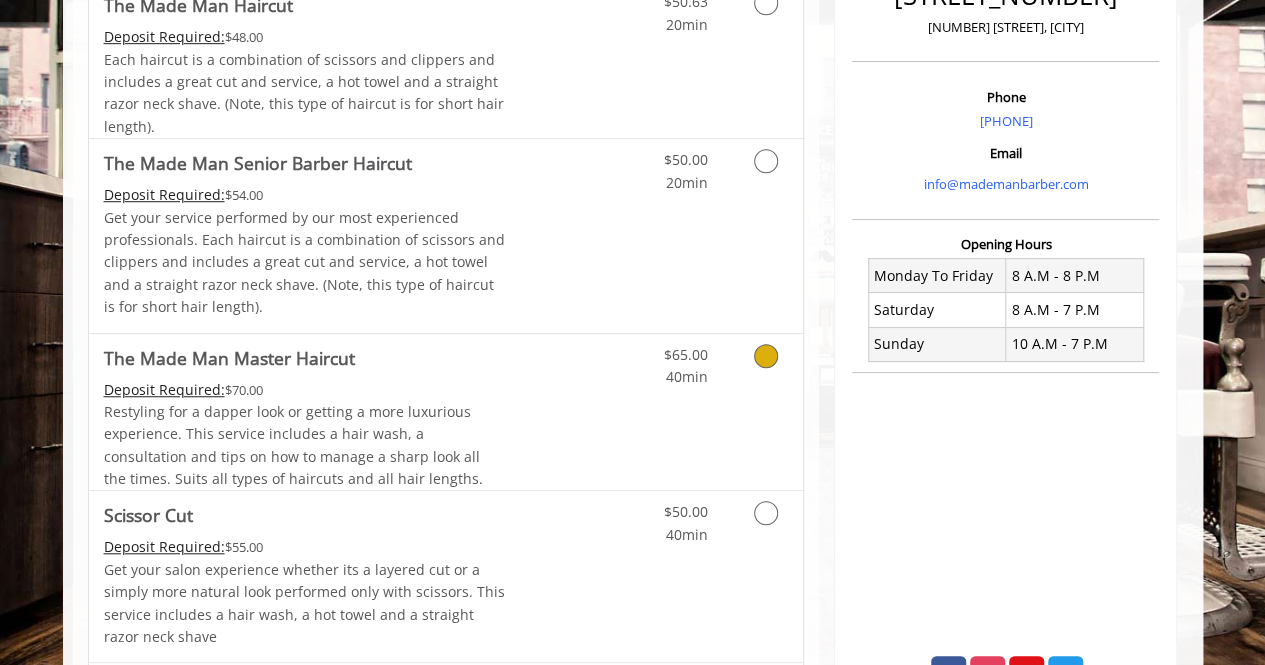 scroll, scrollTop: 433, scrollLeft: 0, axis: vertical 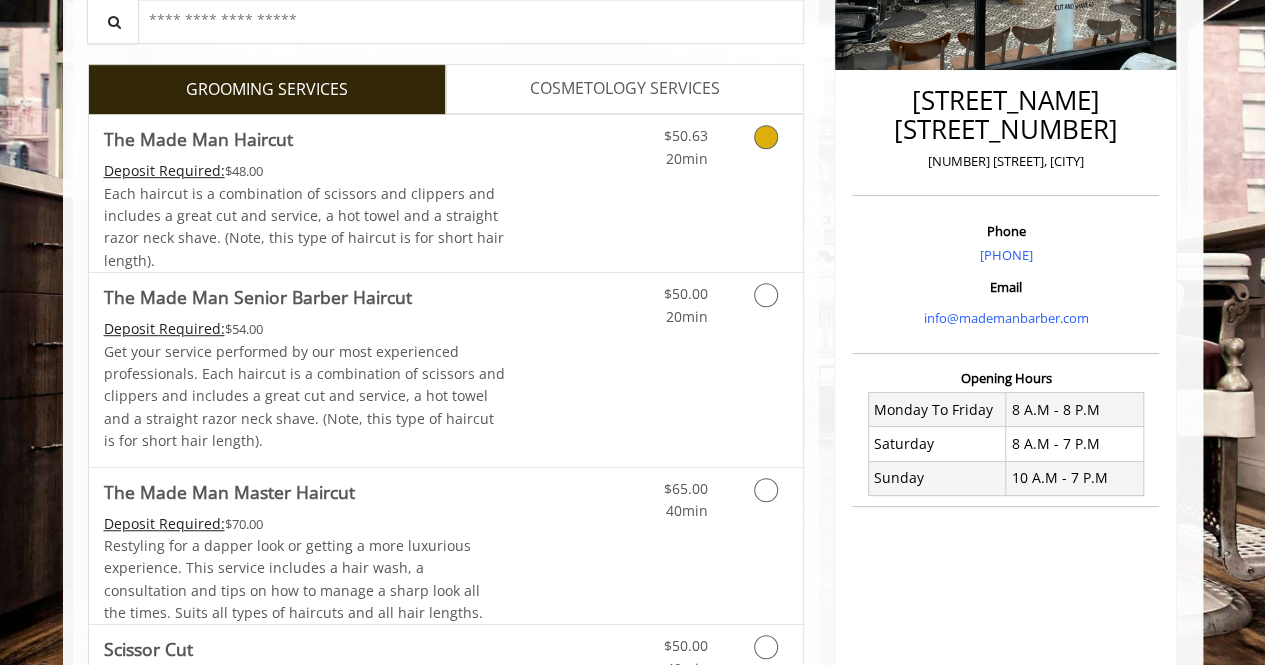 click at bounding box center [762, 142] 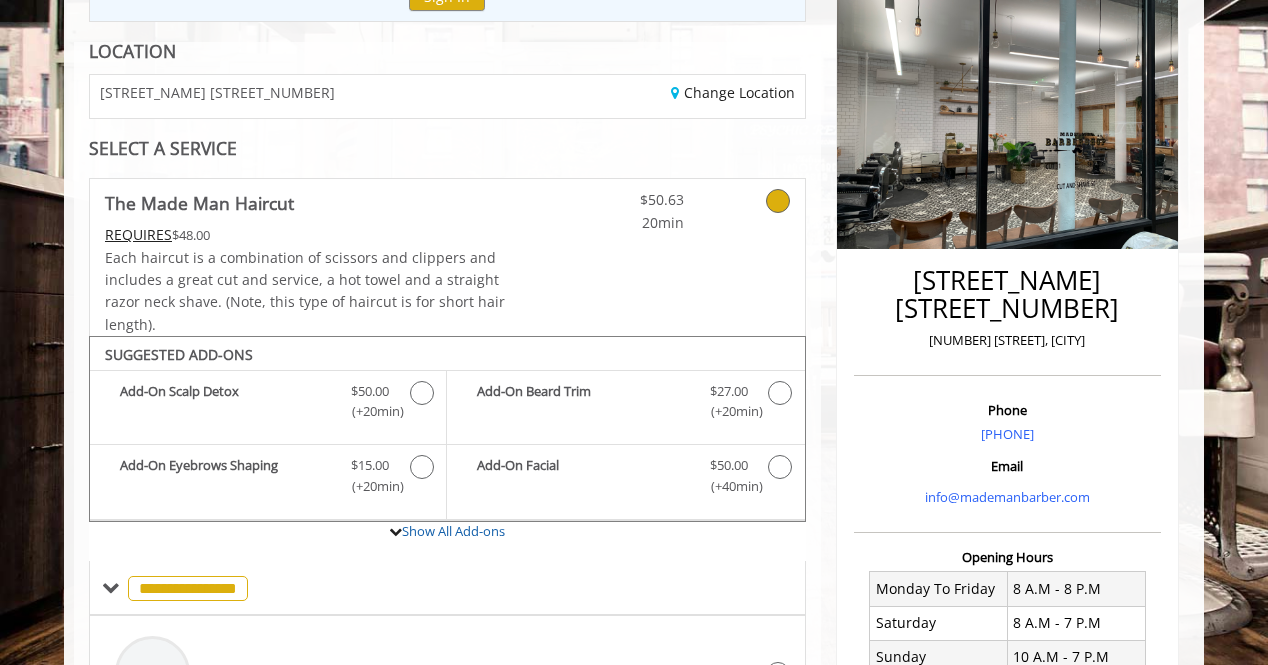scroll, scrollTop: 252, scrollLeft: 0, axis: vertical 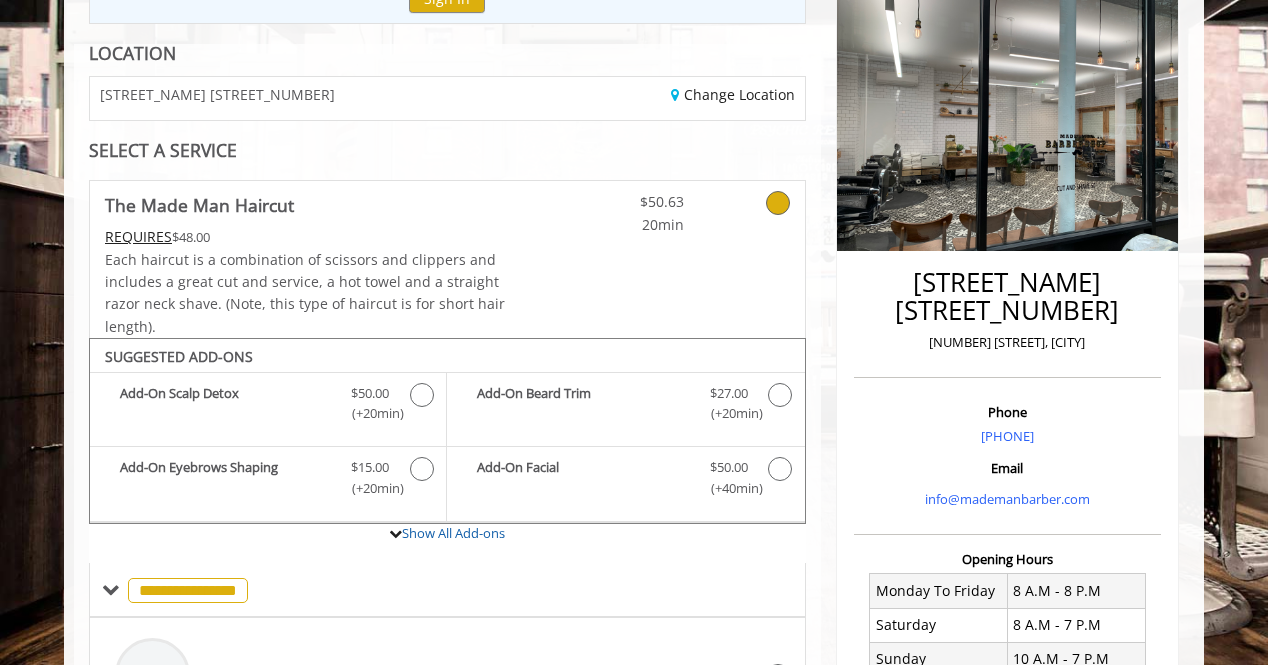click on "20min" 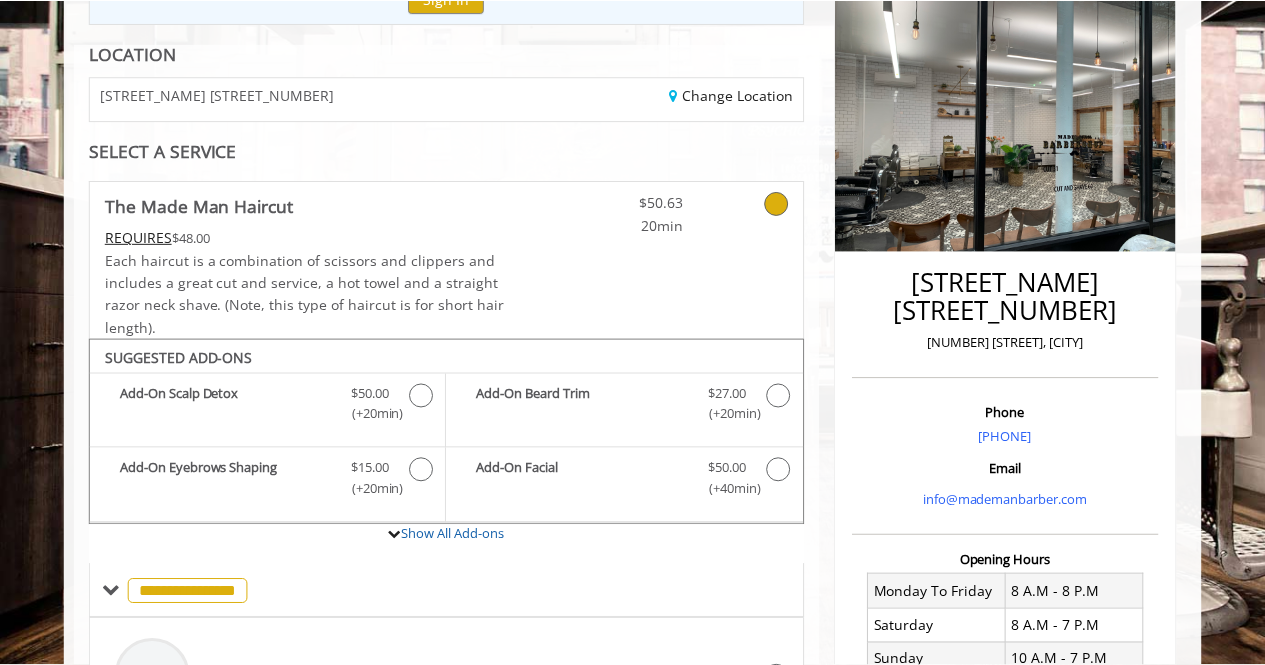 scroll, scrollTop: 0, scrollLeft: 0, axis: both 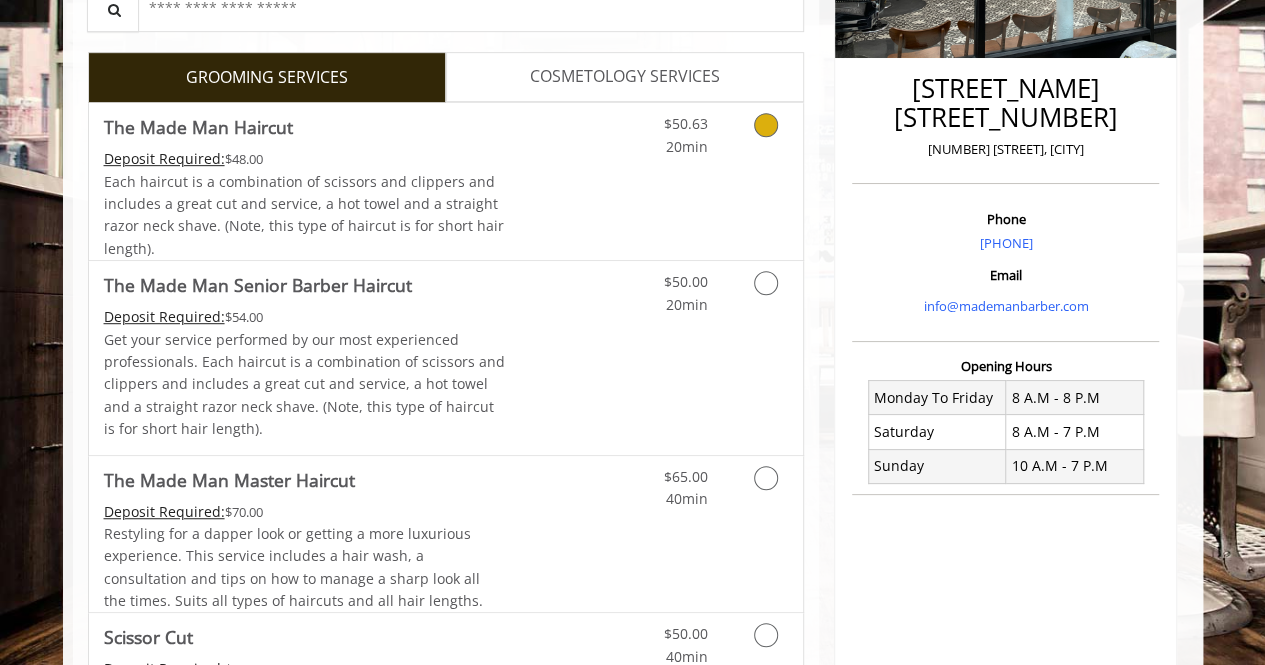 click on "$50.63 20min" at bounding box center (665, 130) 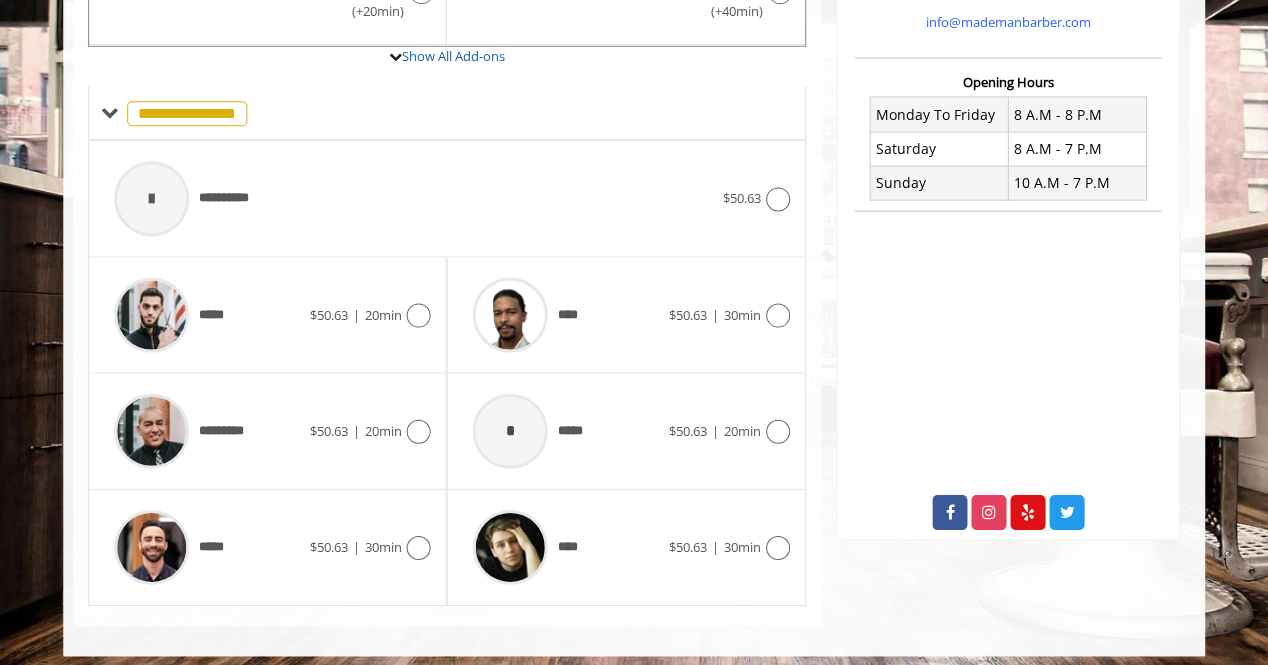 scroll, scrollTop: 728, scrollLeft: 0, axis: vertical 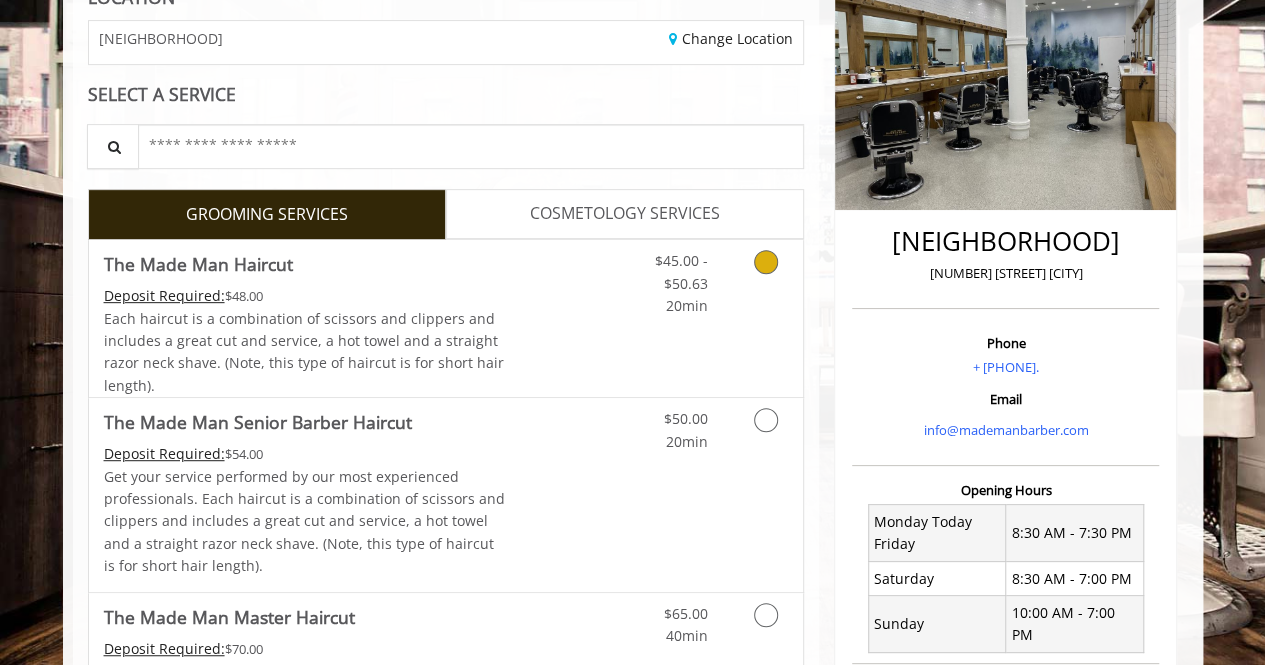 click on "$45.00 - $50.63 20min" at bounding box center [713, 318] 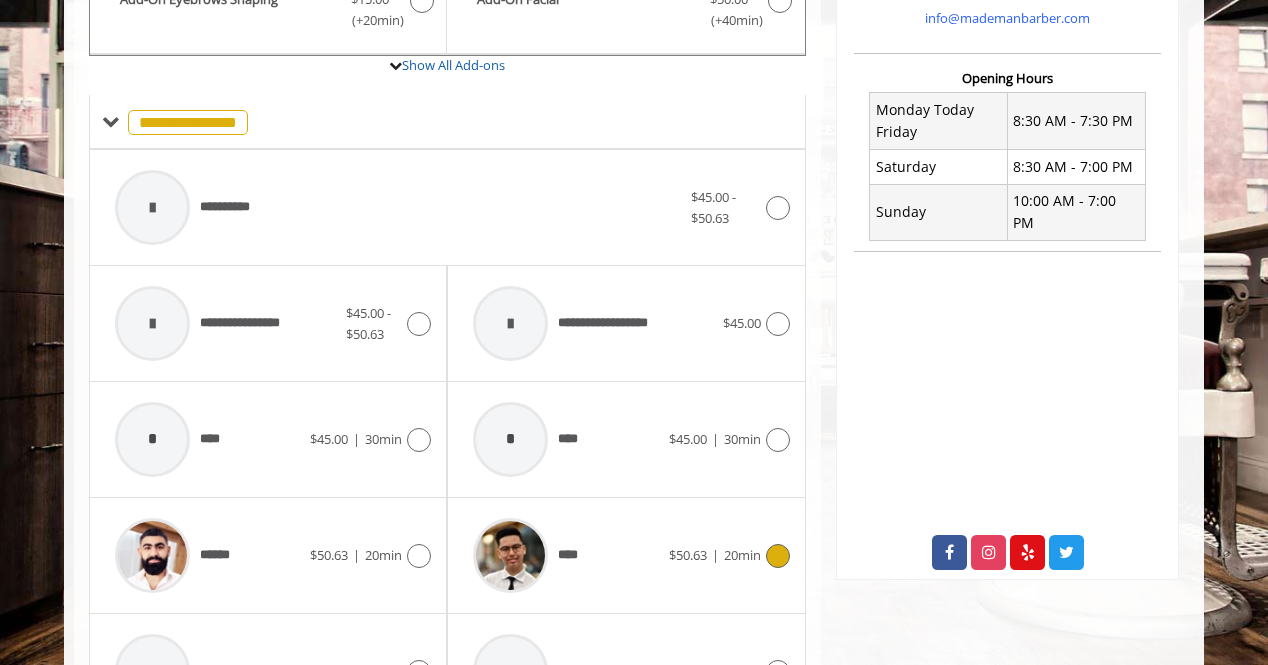 scroll, scrollTop: 687, scrollLeft: 0, axis: vertical 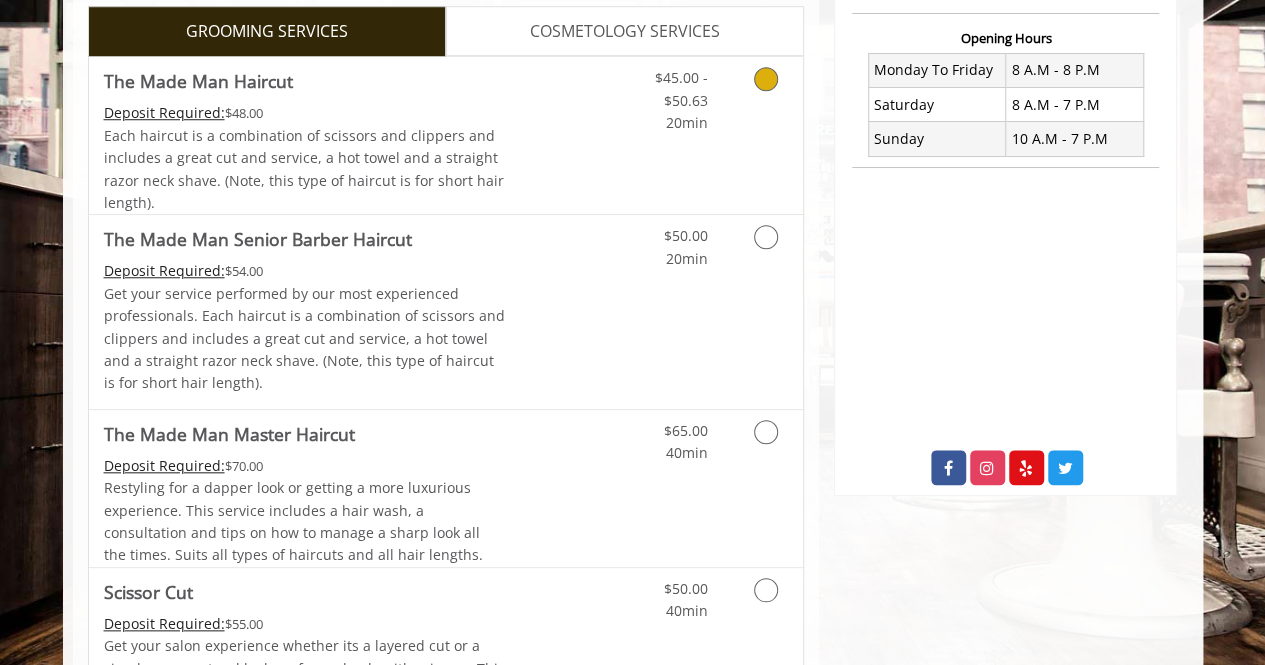 click on "Discounted Price" at bounding box center [564, 135] 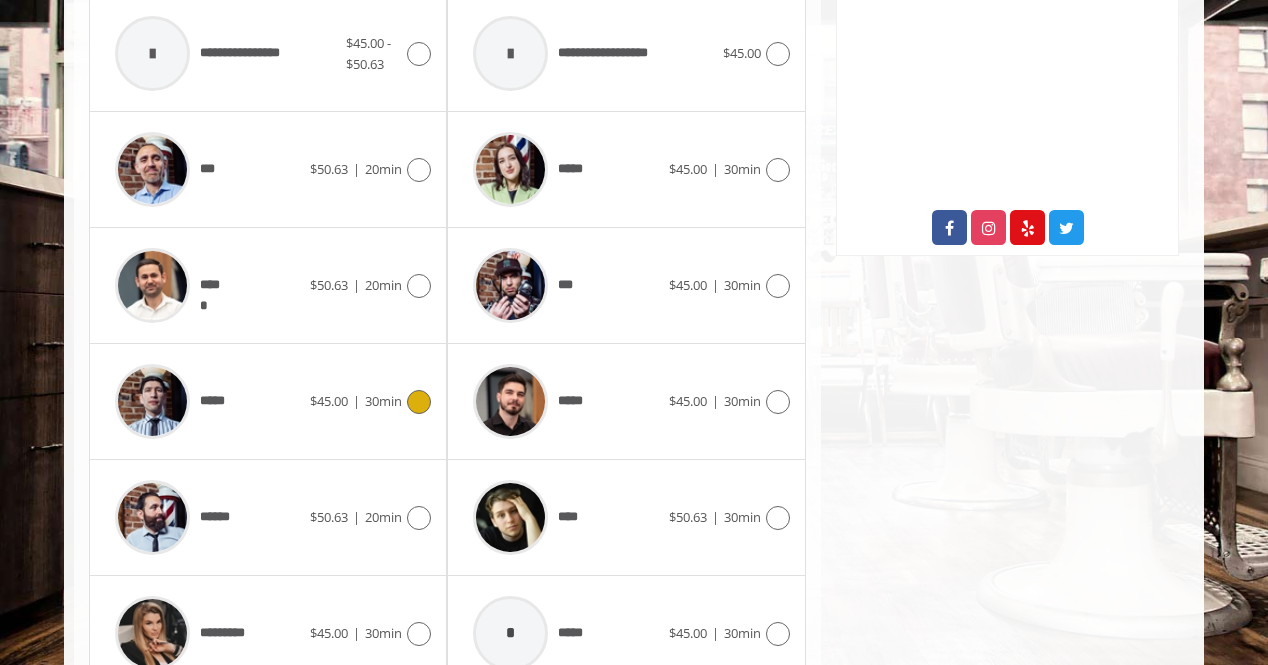 scroll, scrollTop: 1079, scrollLeft: 0, axis: vertical 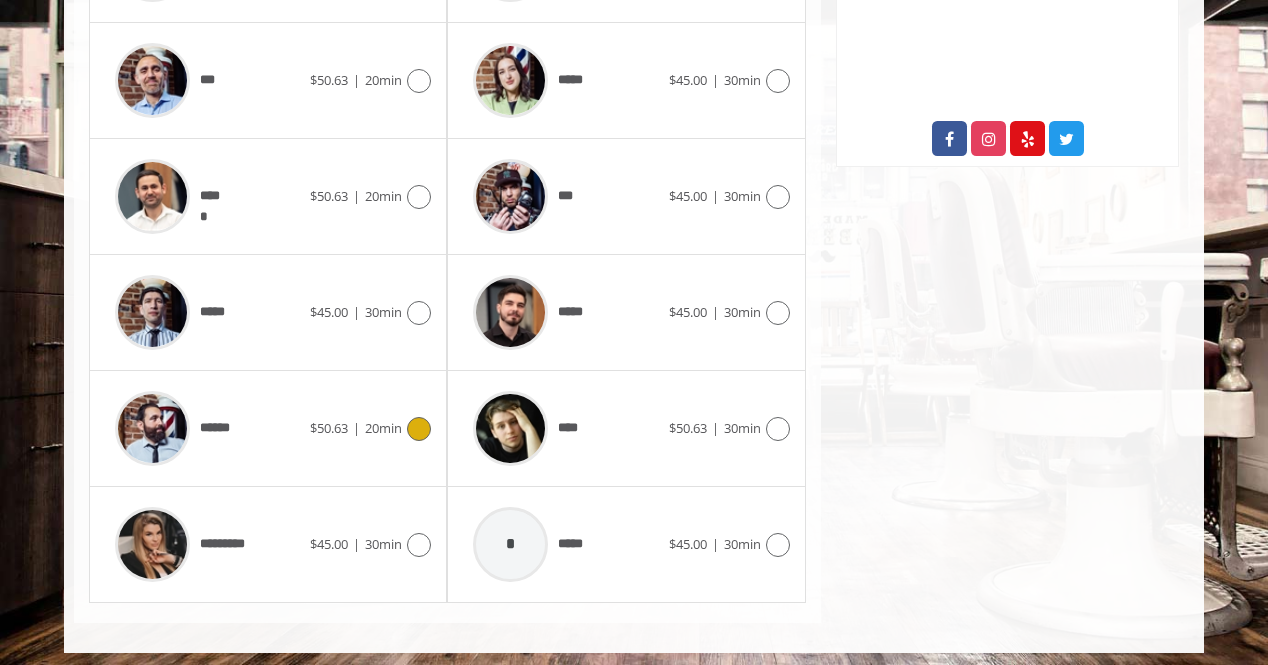 click at bounding box center [419, 429] 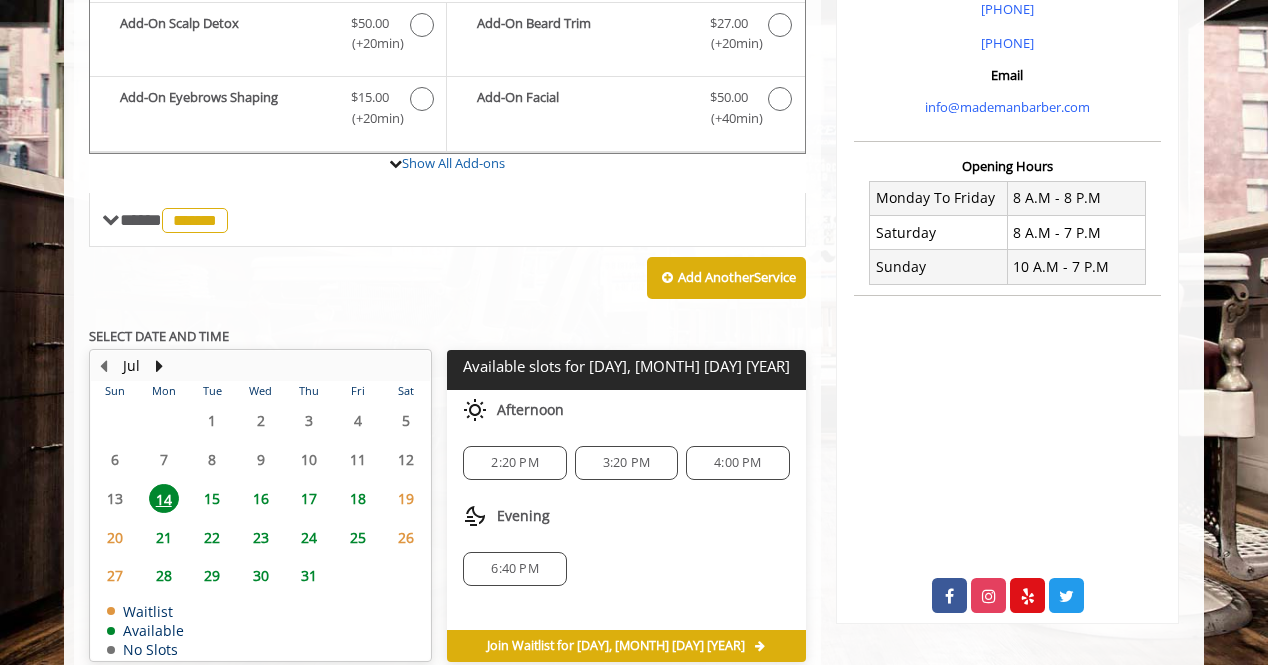 scroll, scrollTop: 588, scrollLeft: 0, axis: vertical 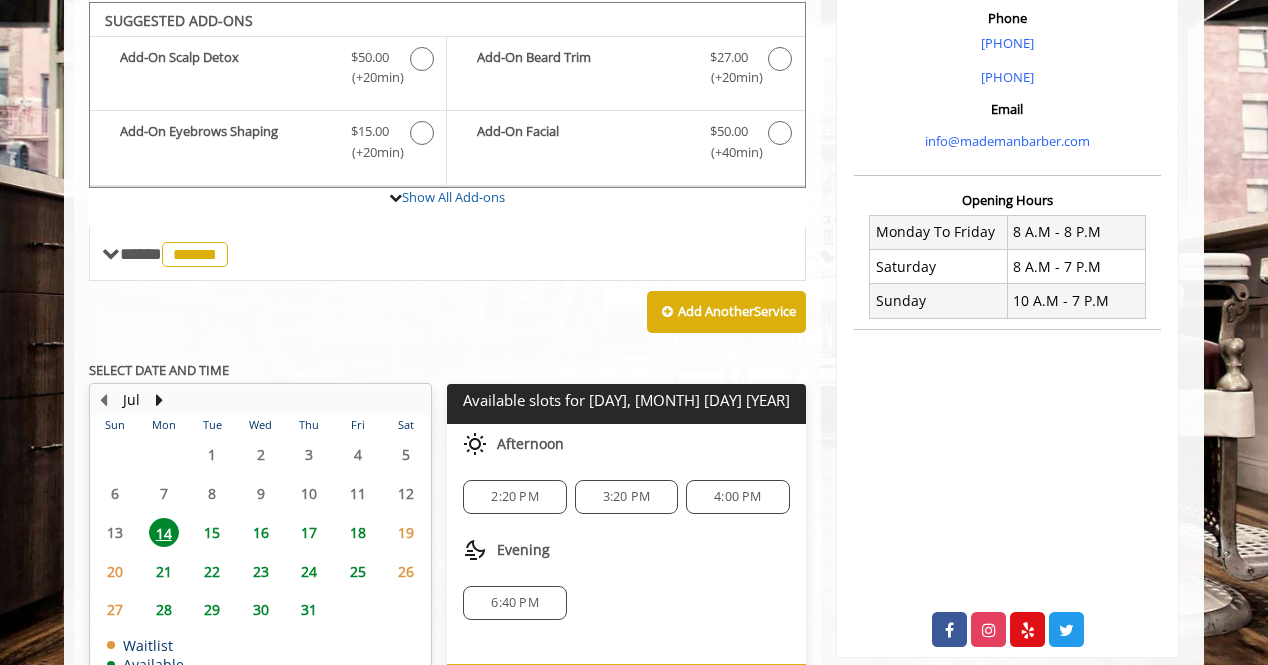 click on "19" 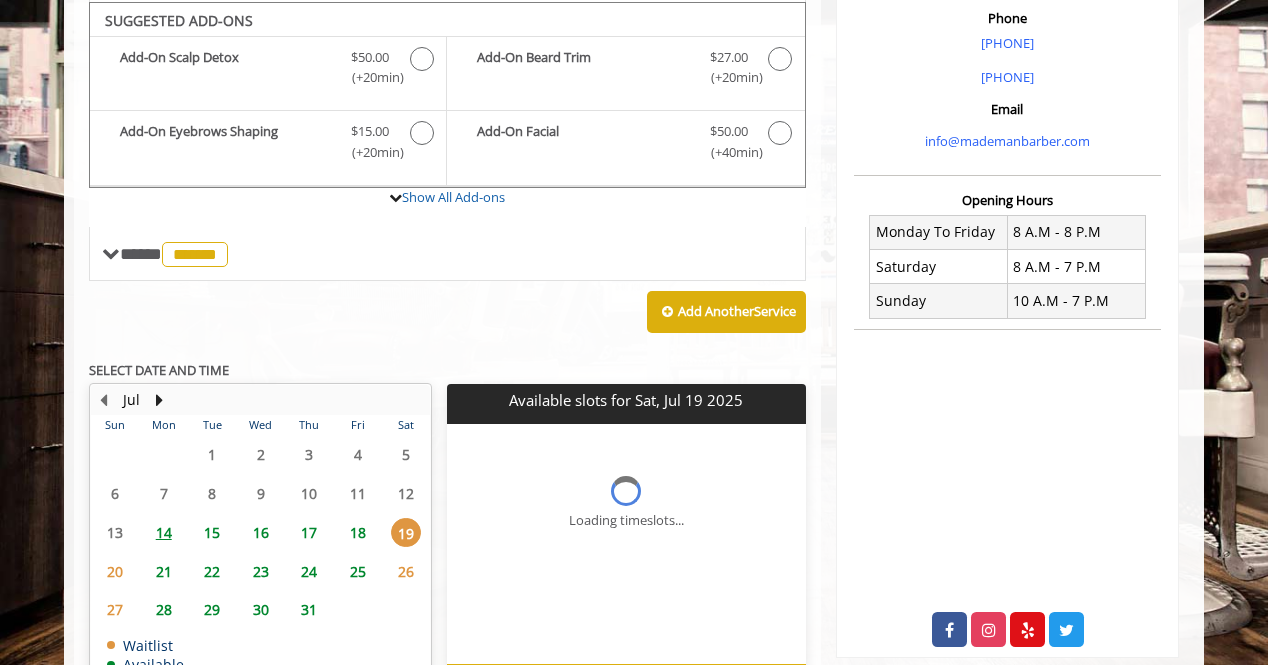 scroll, scrollTop: 712, scrollLeft: 0, axis: vertical 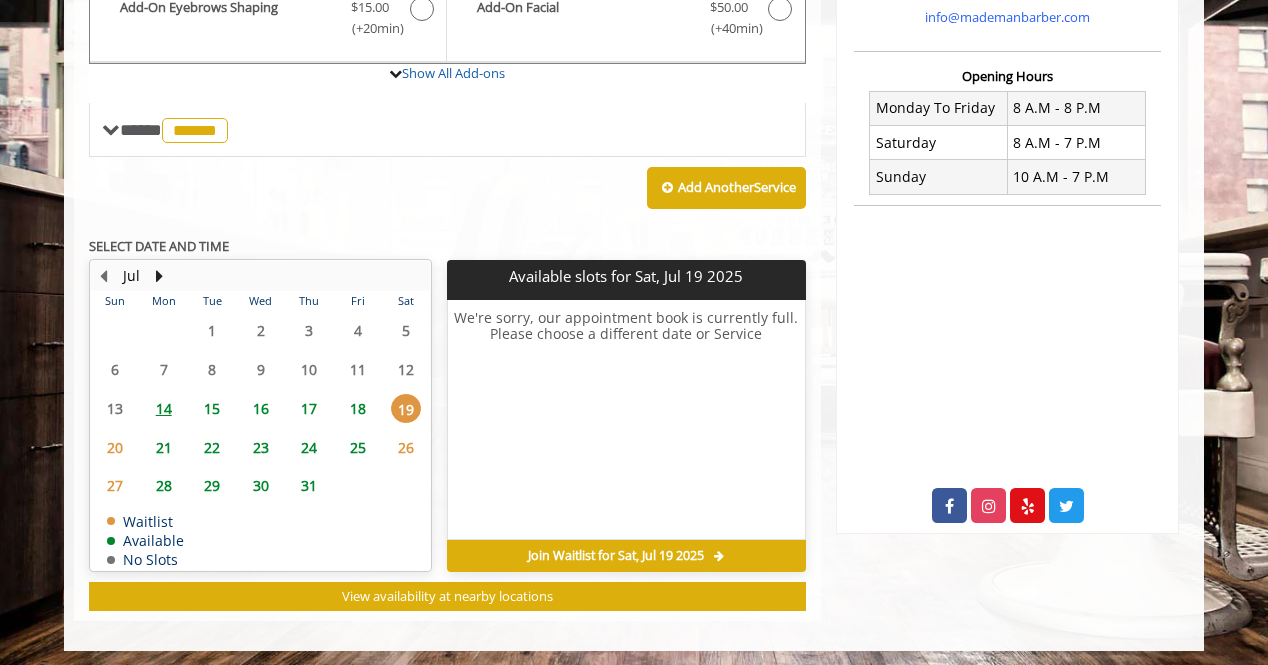 drag, startPoint x: 360, startPoint y: 400, endPoint x: 348, endPoint y: 401, distance: 12.0415945 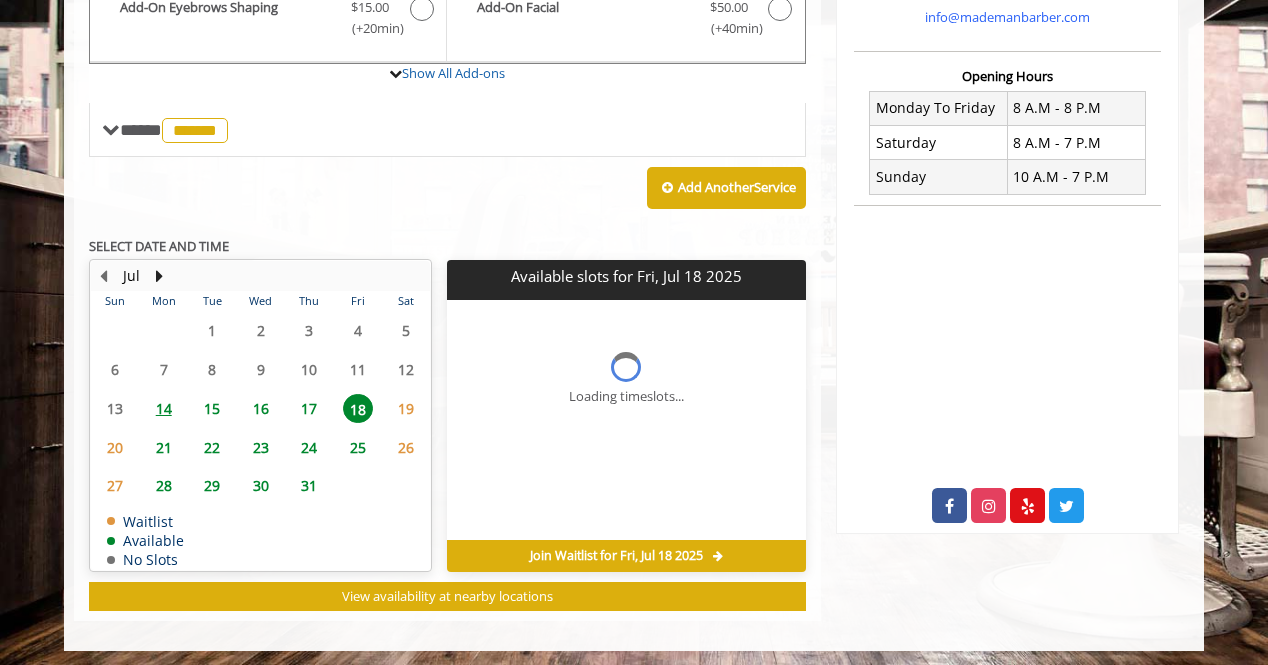 scroll, scrollTop: 742, scrollLeft: 0, axis: vertical 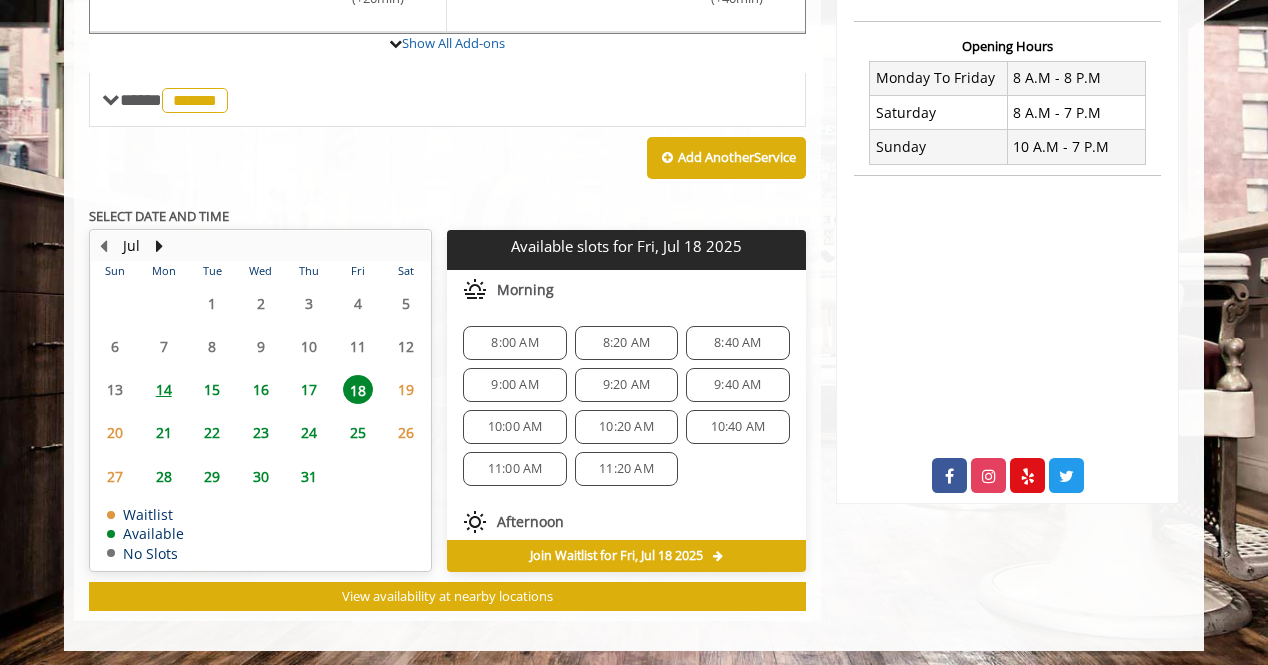 click on "8:00 AM" 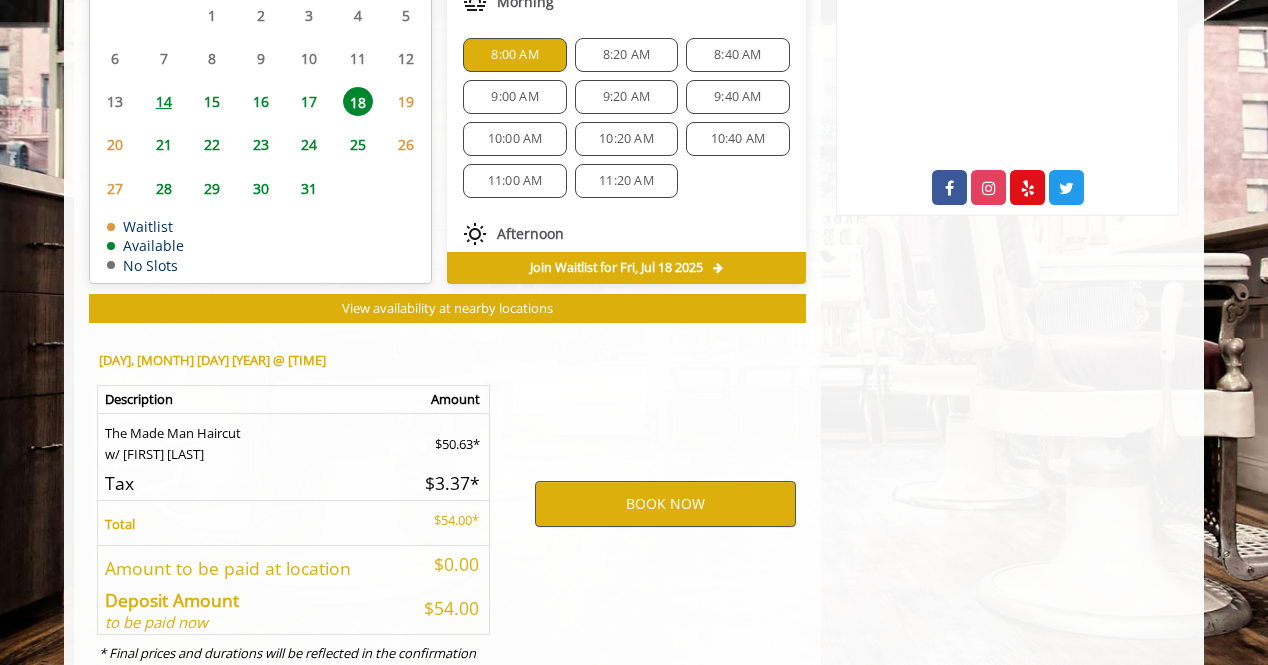 scroll, scrollTop: 1102, scrollLeft: 0, axis: vertical 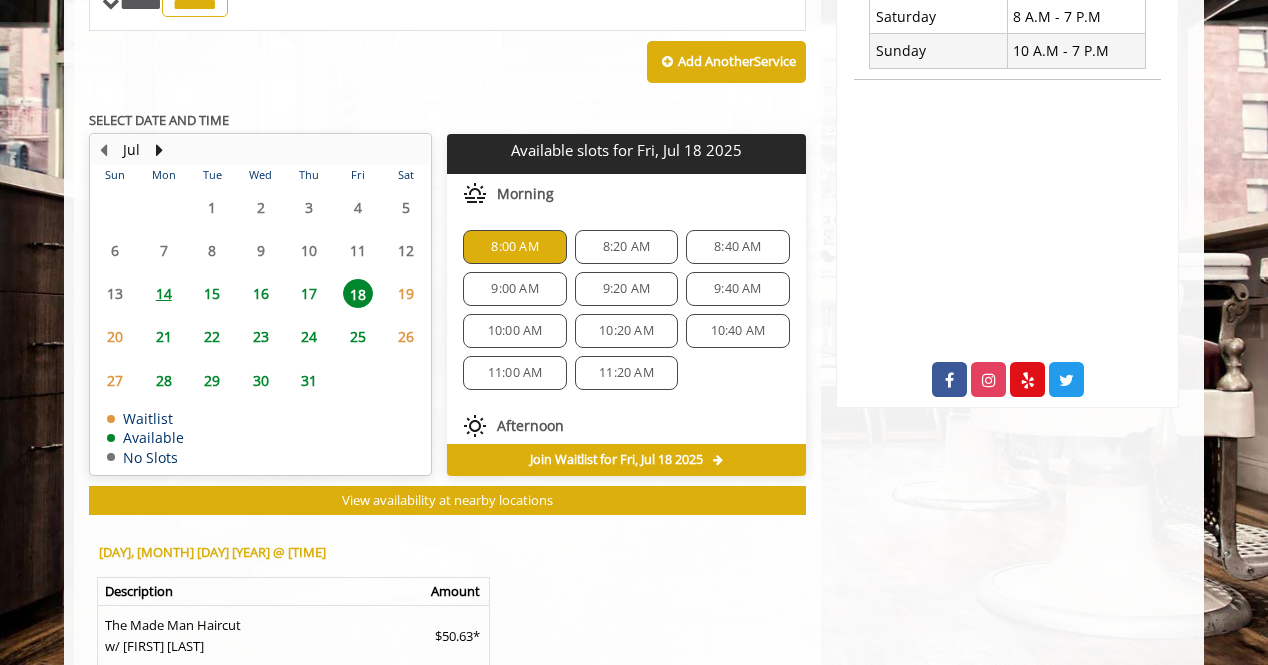 click on "[TIME] [TIME] [TIME] [TIME] [TIME] [TIME] [TIME] [TIME] [TIME] [TIME] [TIME]" 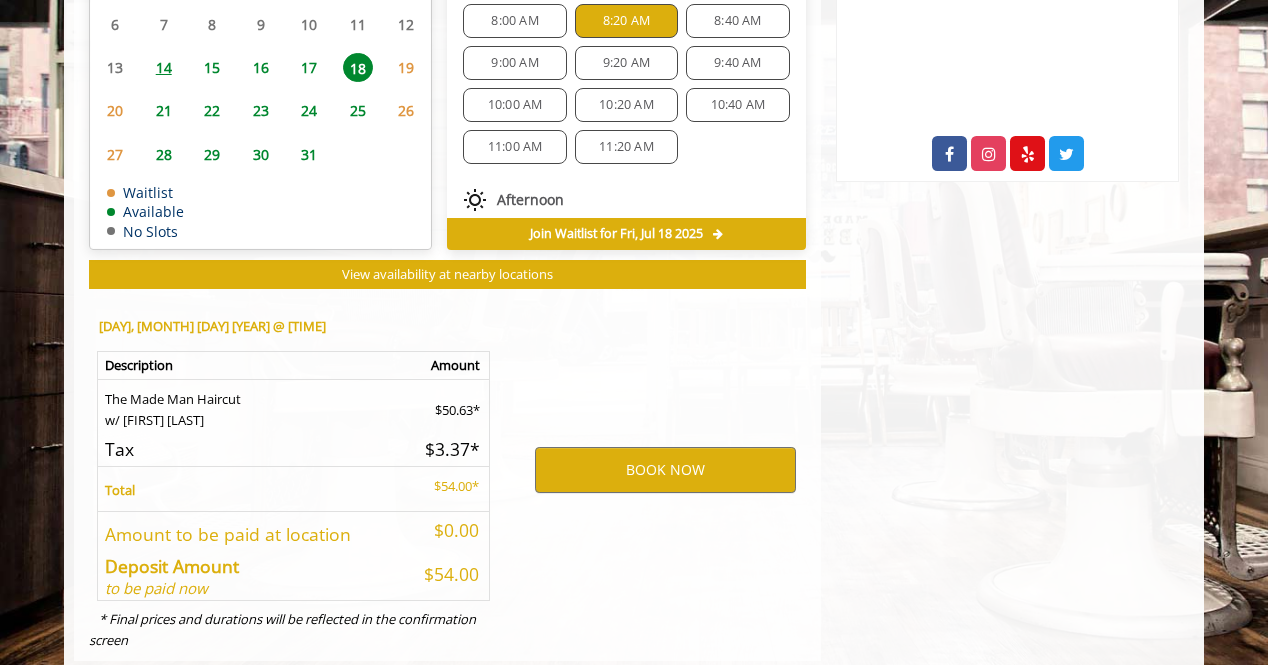scroll, scrollTop: 1102, scrollLeft: 0, axis: vertical 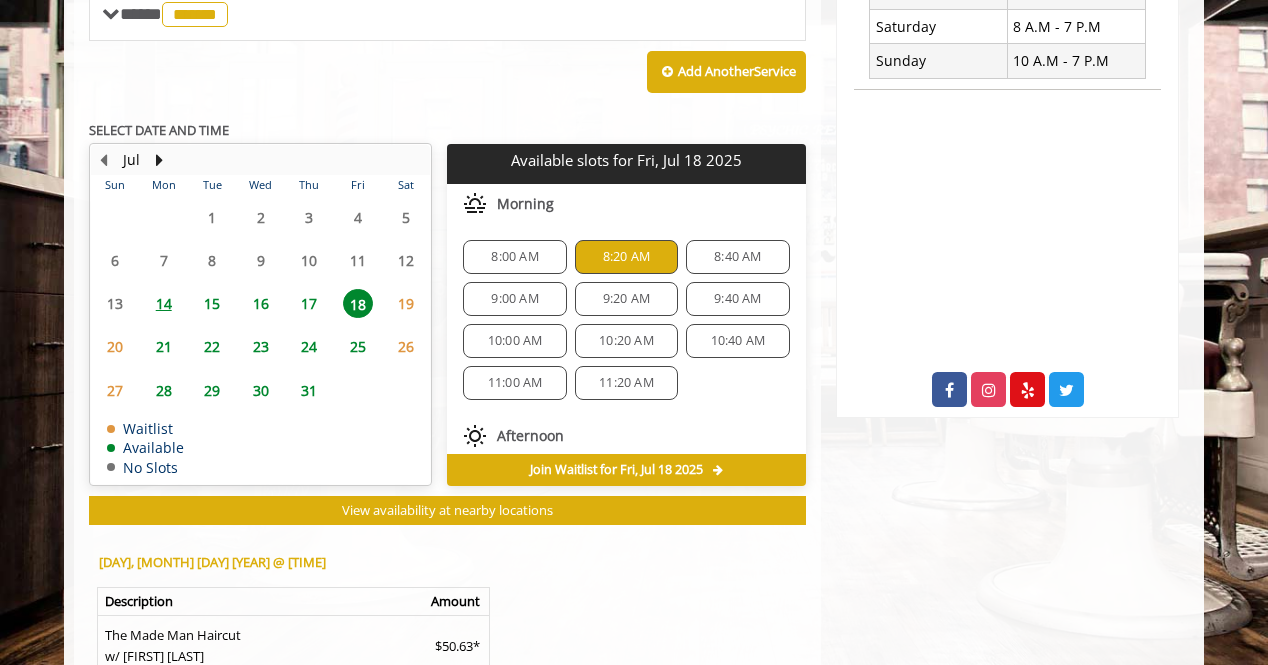 click on "17" 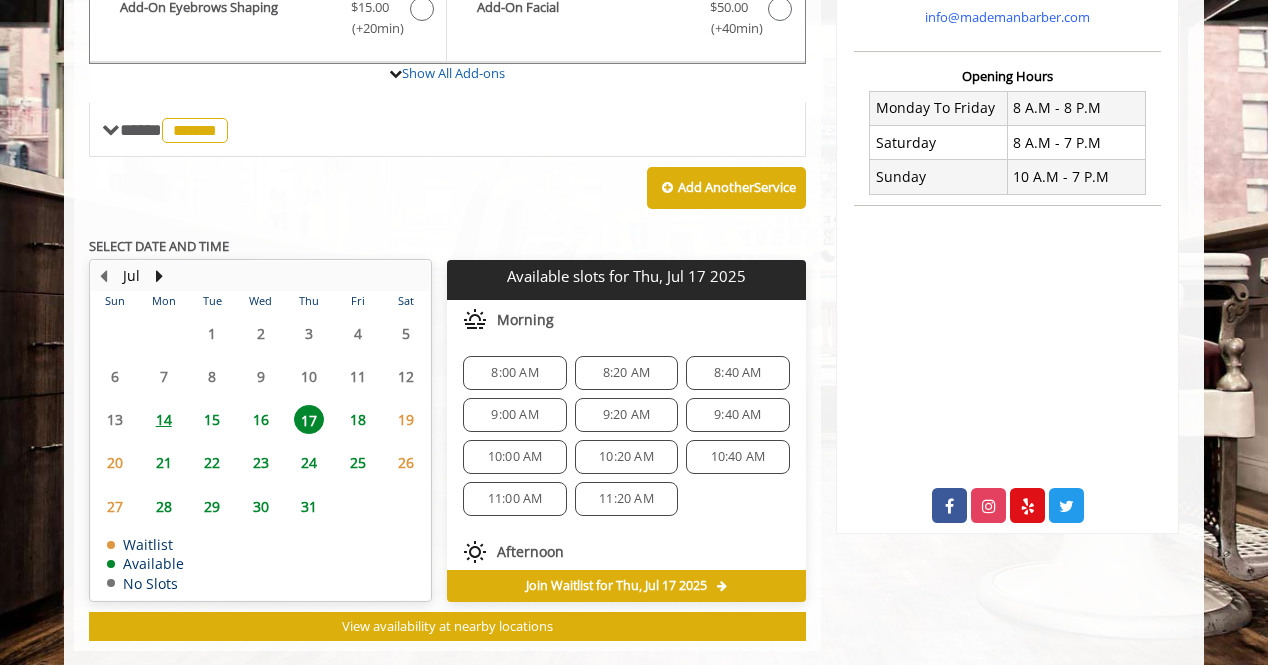 scroll, scrollTop: 742, scrollLeft: 0, axis: vertical 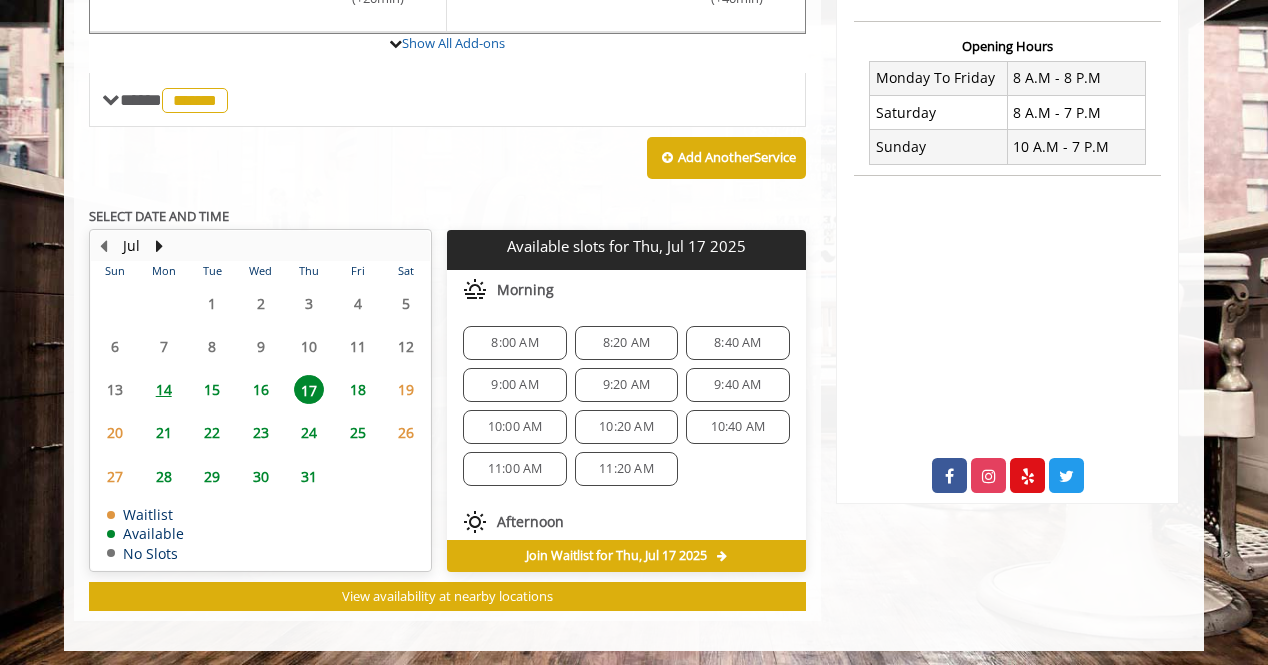 click on "8:00 AM" 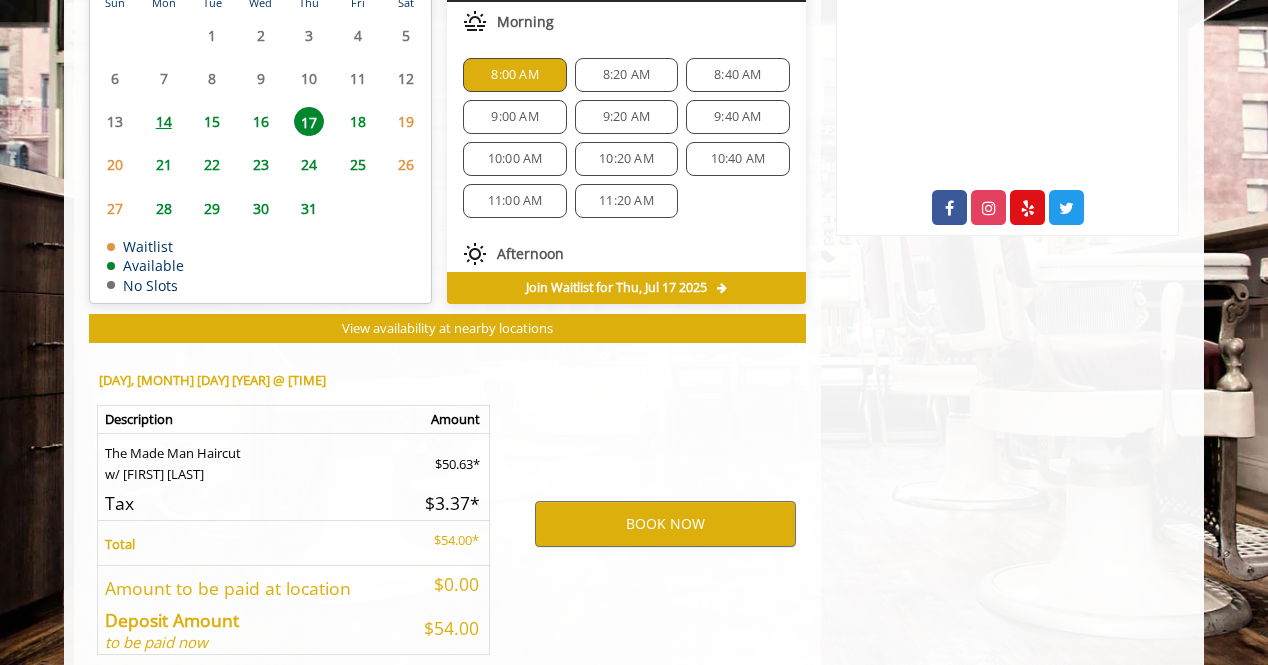 scroll, scrollTop: 1102, scrollLeft: 0, axis: vertical 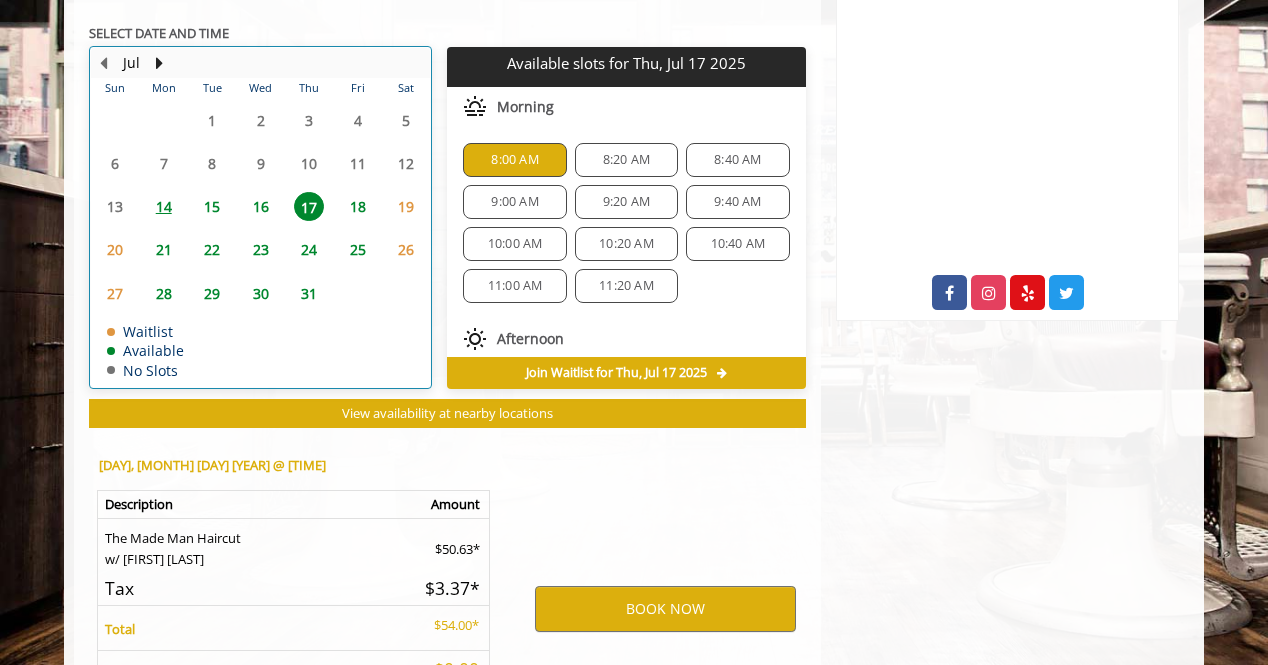 click on "22" 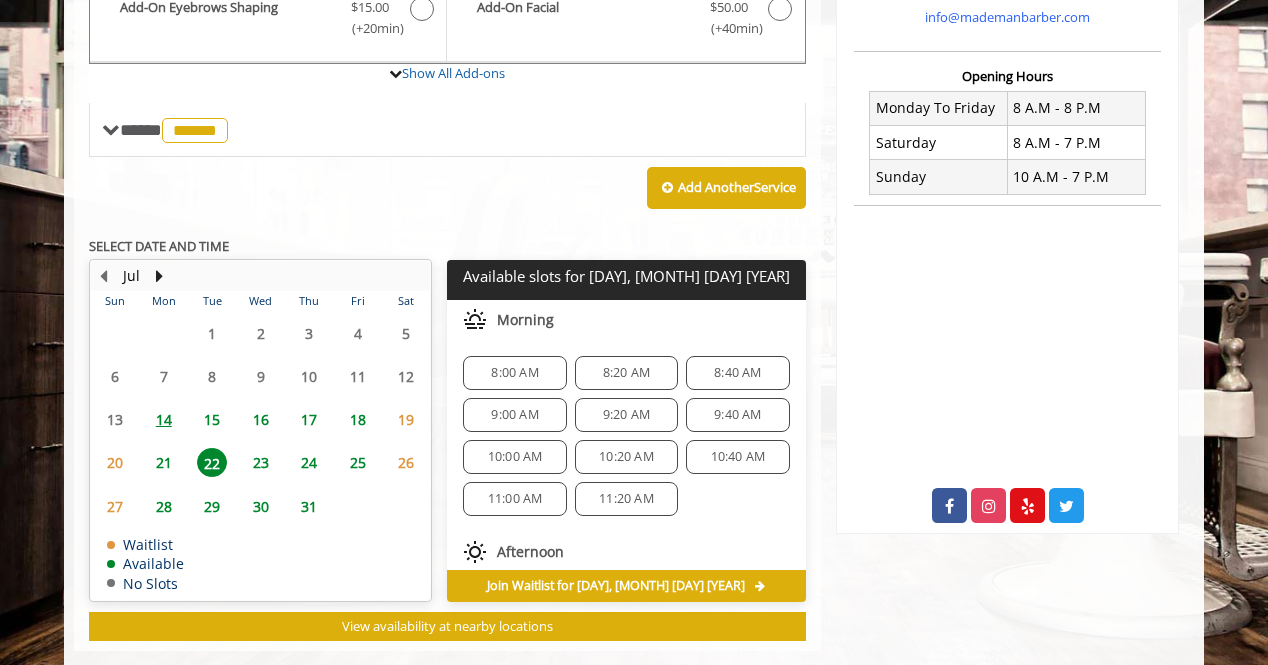 scroll, scrollTop: 742, scrollLeft: 0, axis: vertical 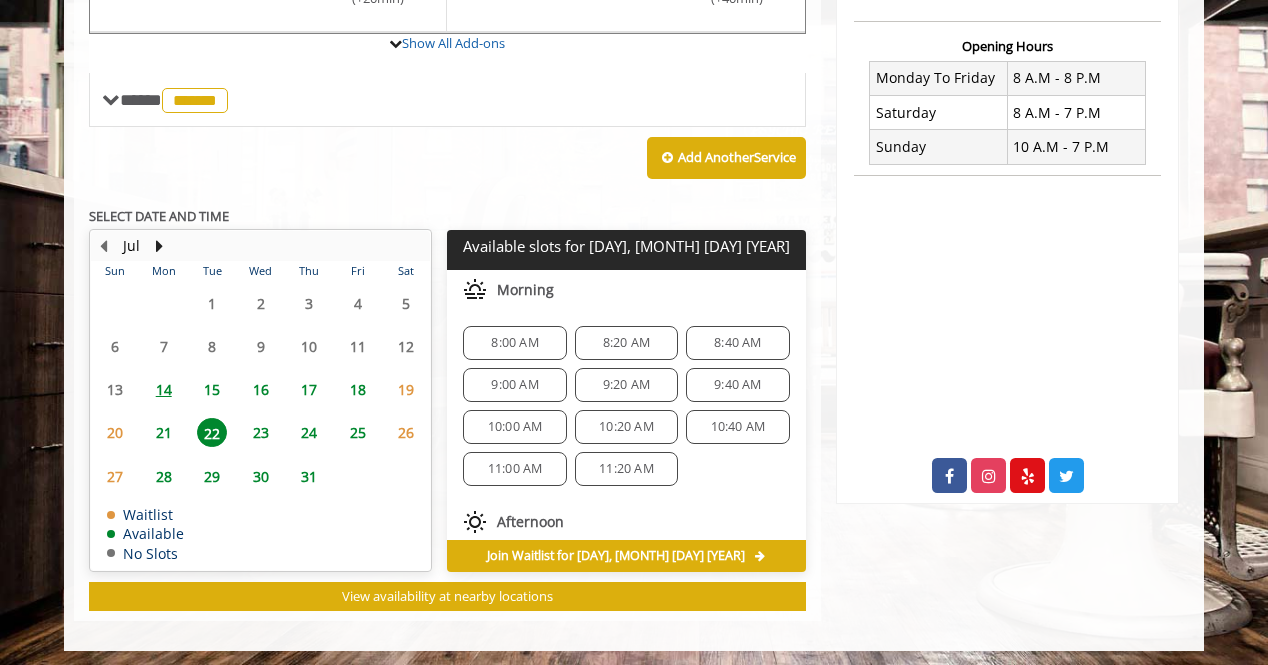 click on "19" 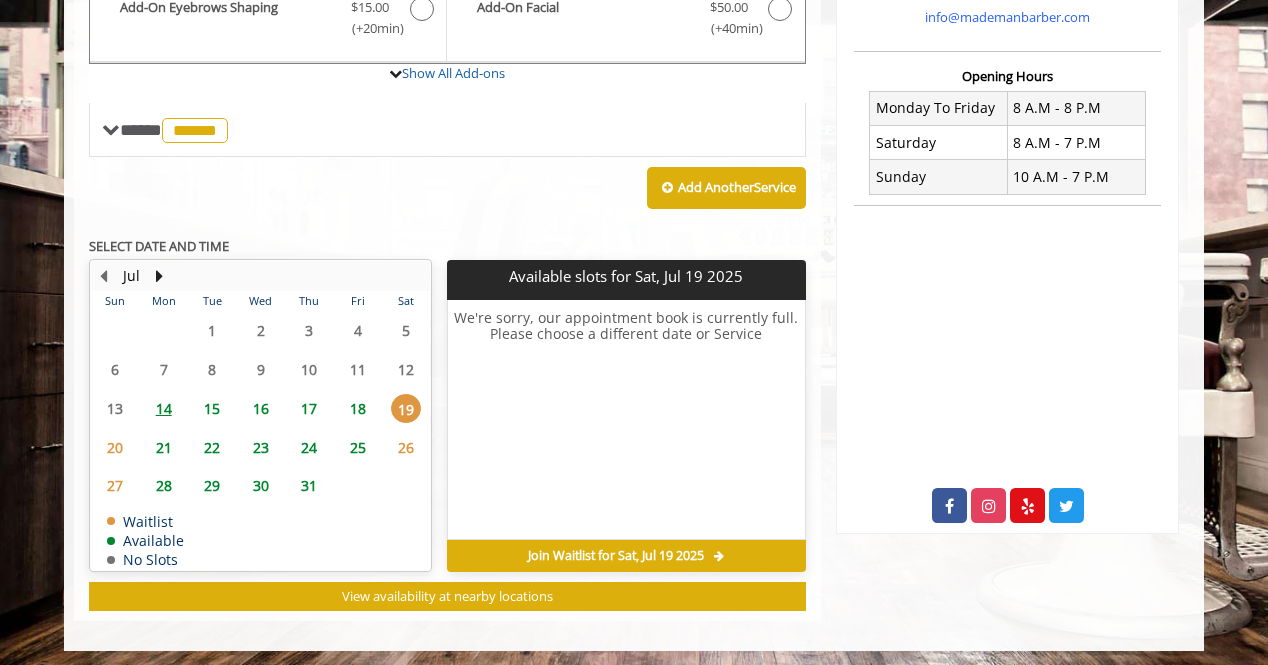 click on "18" 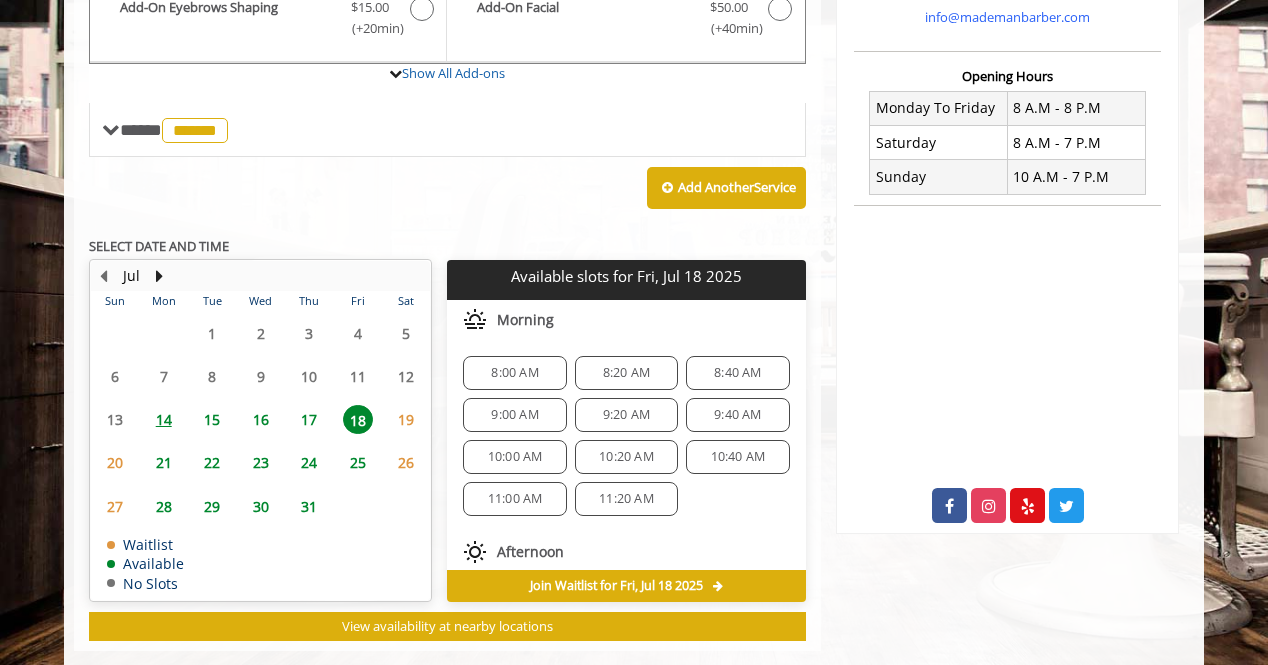 scroll, scrollTop: 742, scrollLeft: 0, axis: vertical 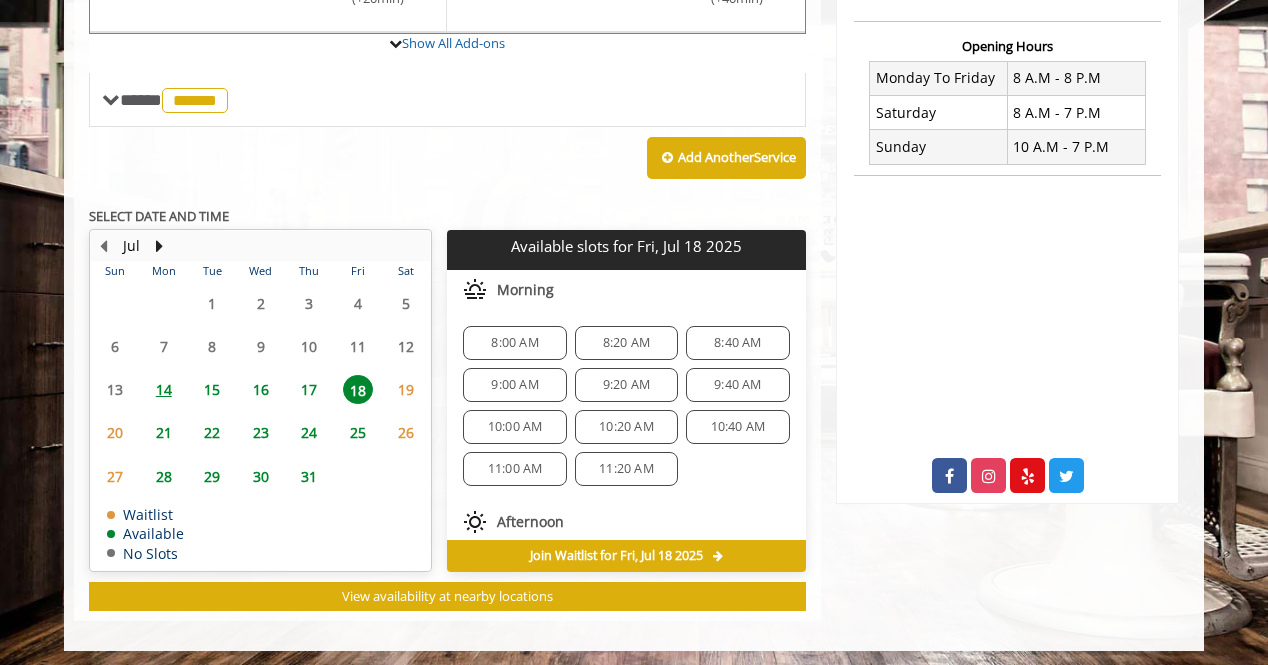 click on "[TIME] [TIME] [TIME] [TIME] [TIME] [TIME] [TIME] [TIME] [TIME] [TIME] [TIME]" 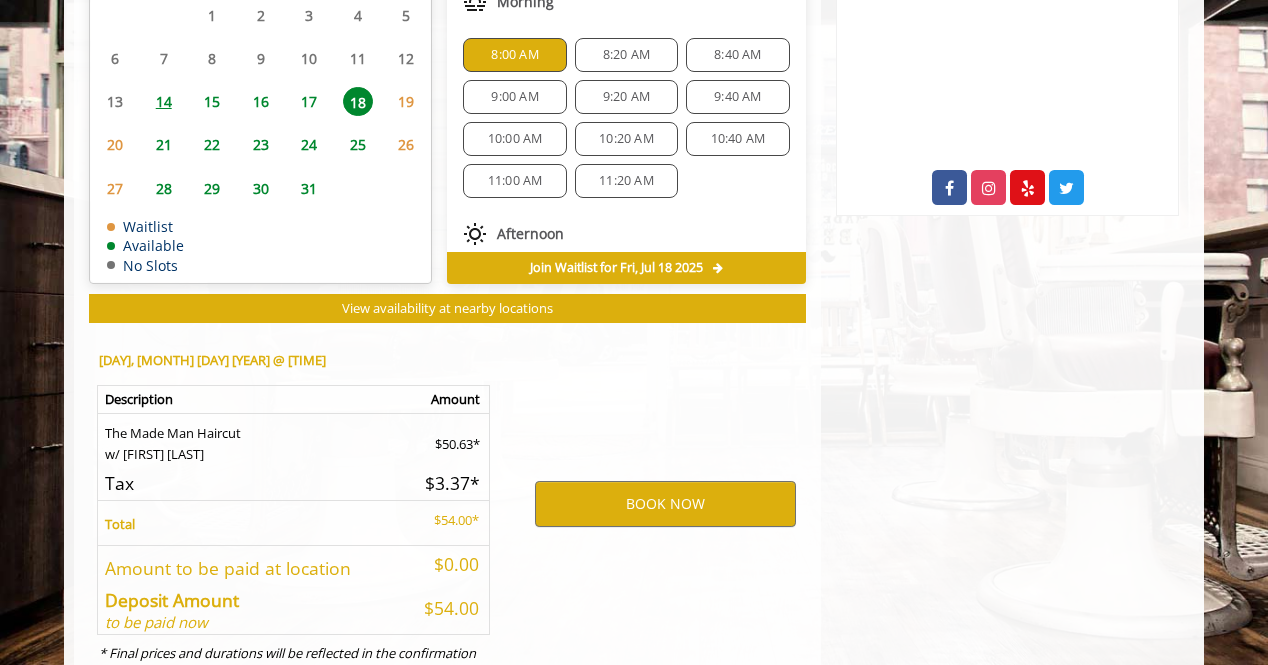 scroll, scrollTop: 1102, scrollLeft: 0, axis: vertical 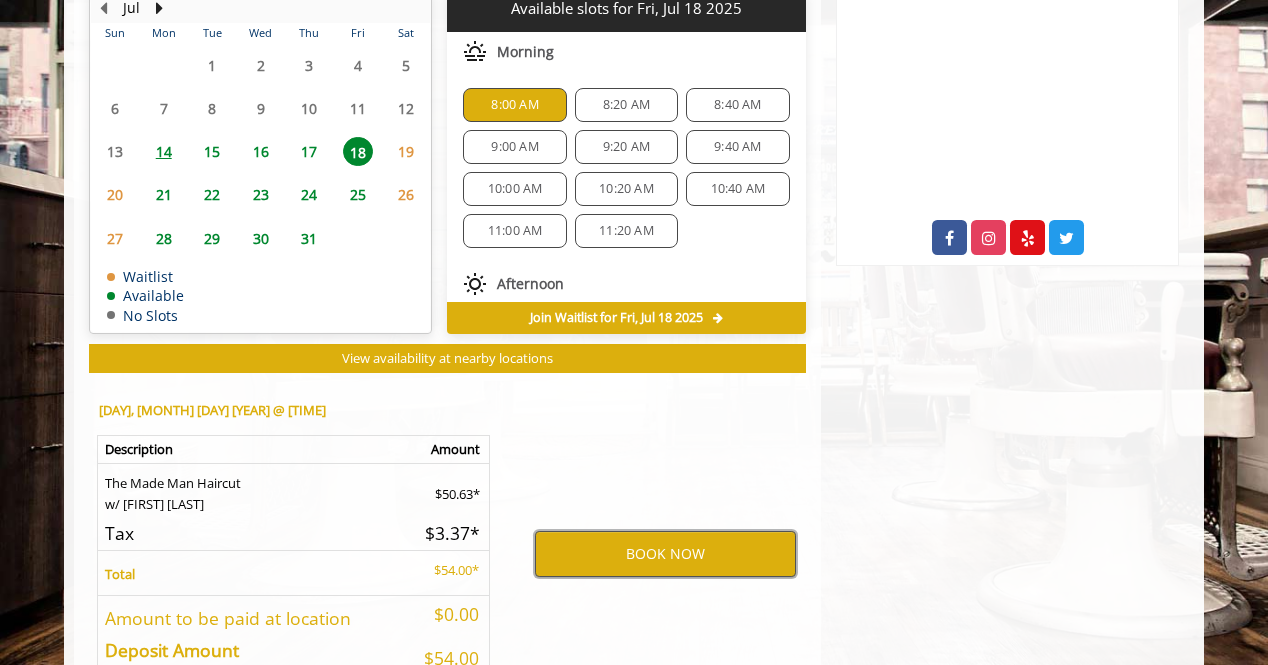 click on "BOOK NOW" at bounding box center [665, 554] 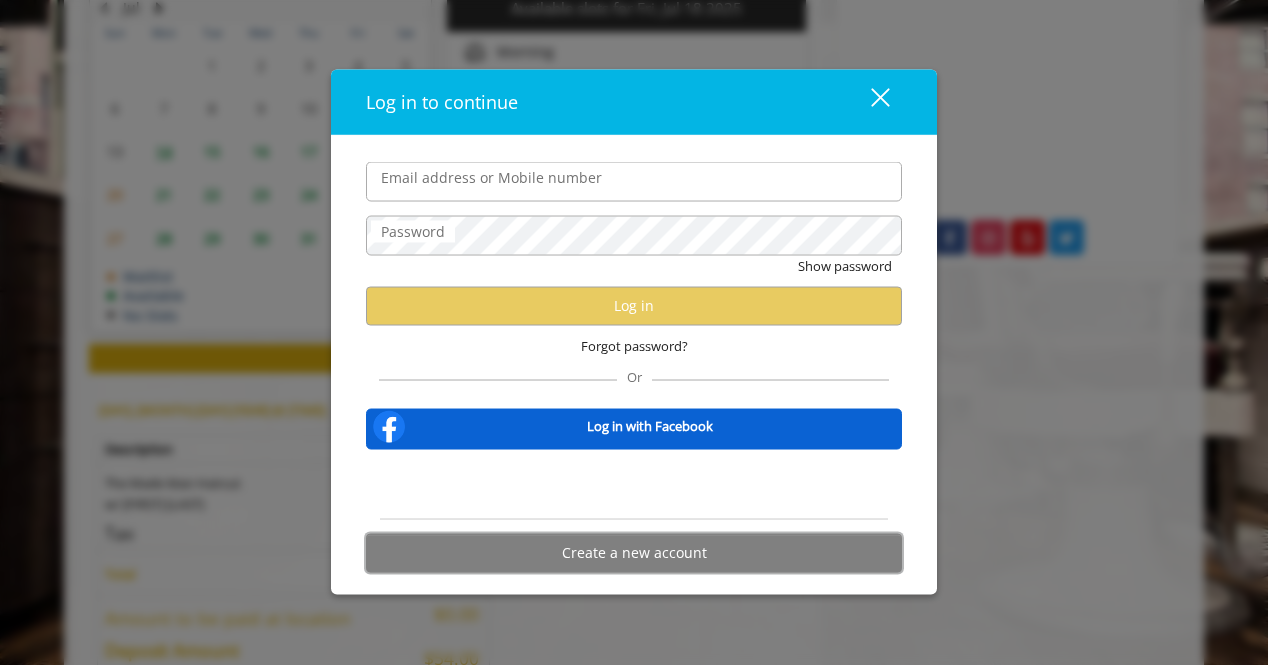 click on "Create a new account" at bounding box center [634, 552] 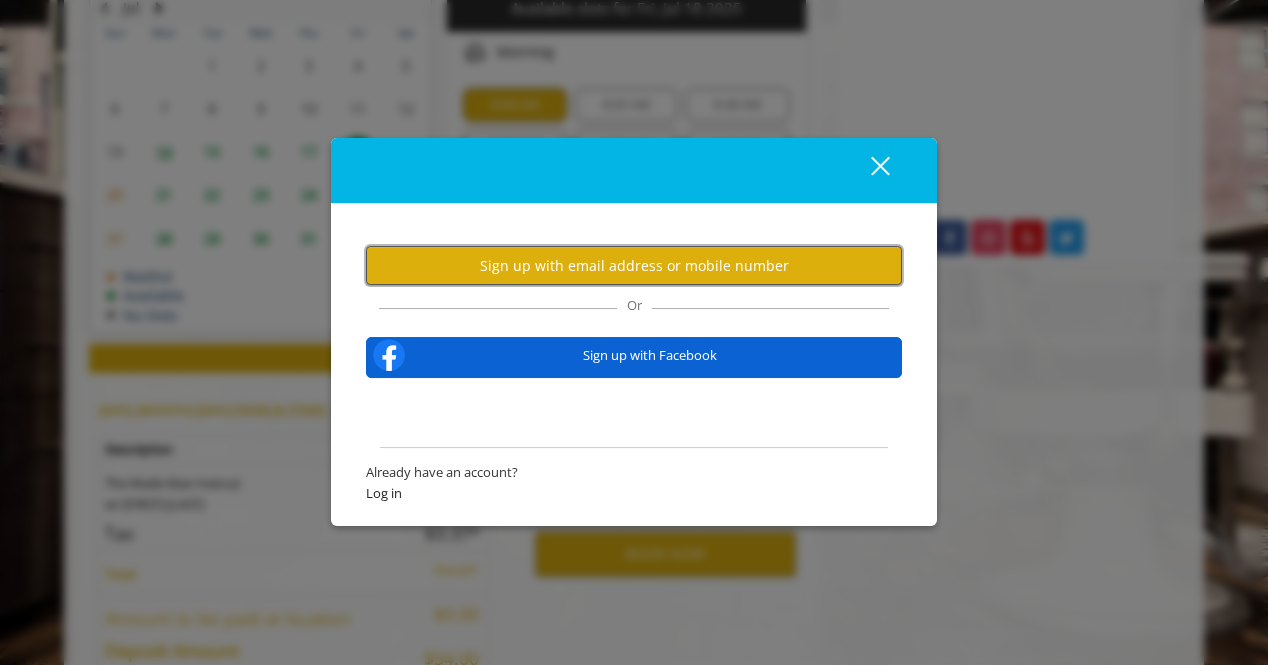 click on "Sign up with email address or mobile number" at bounding box center [634, 265] 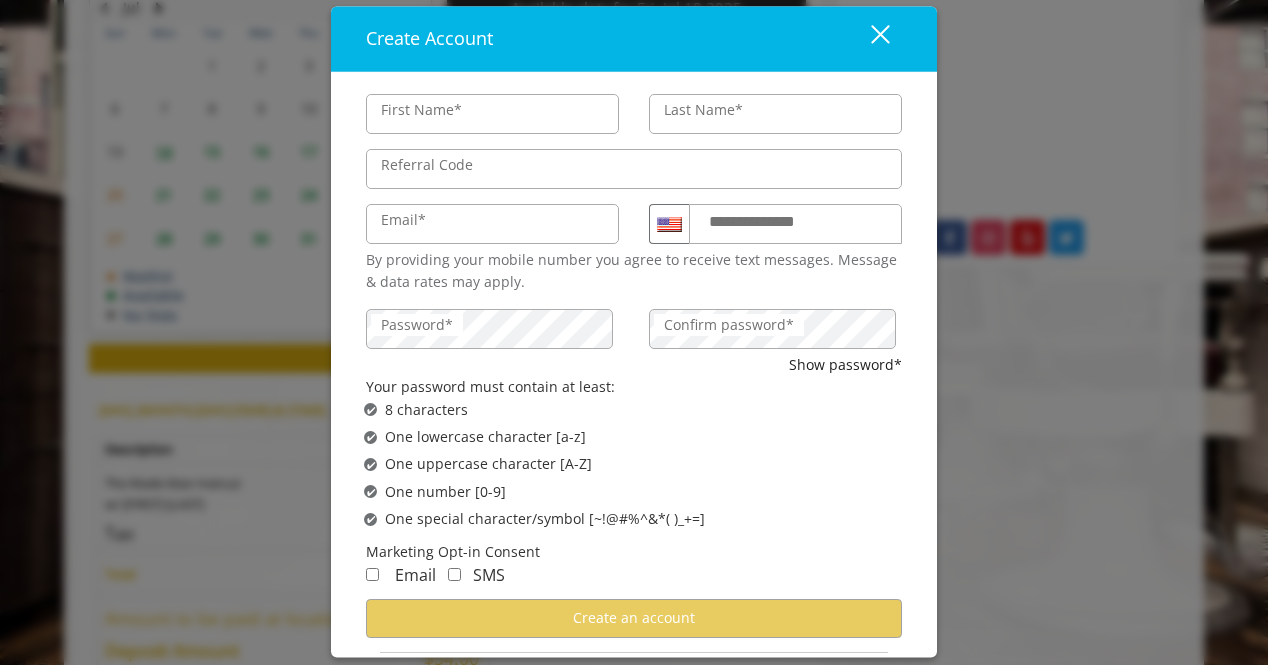 type on "******" 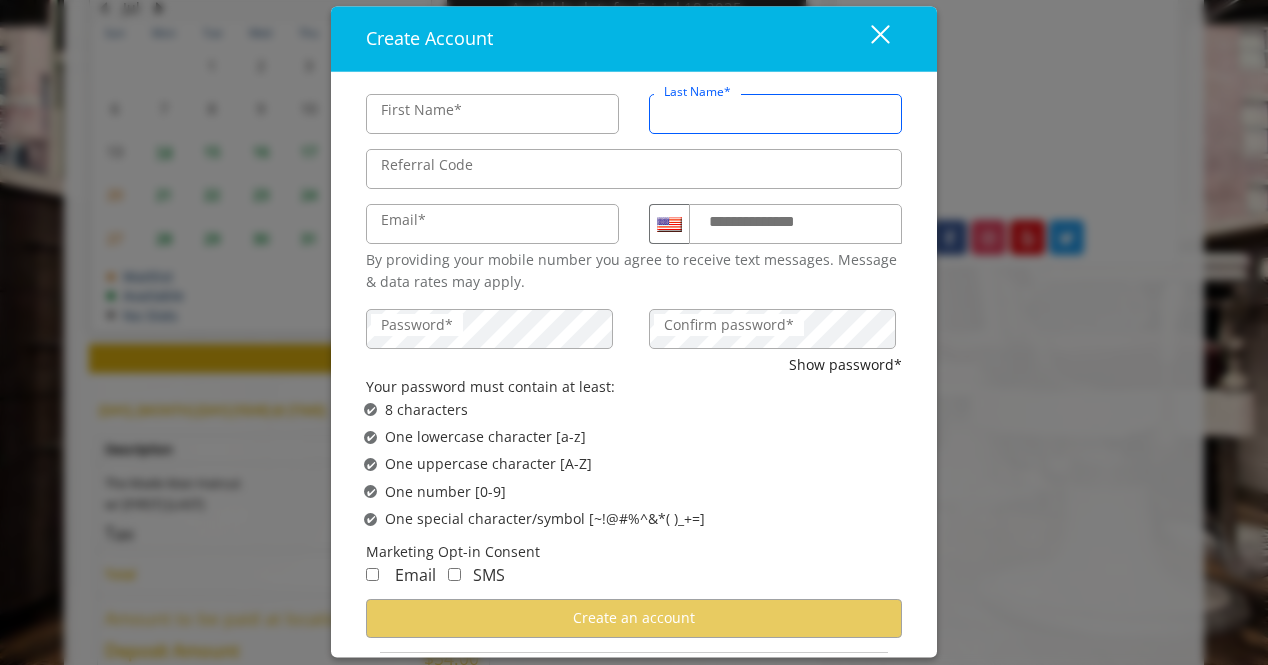 click on "Last Name*" at bounding box center [775, 114] 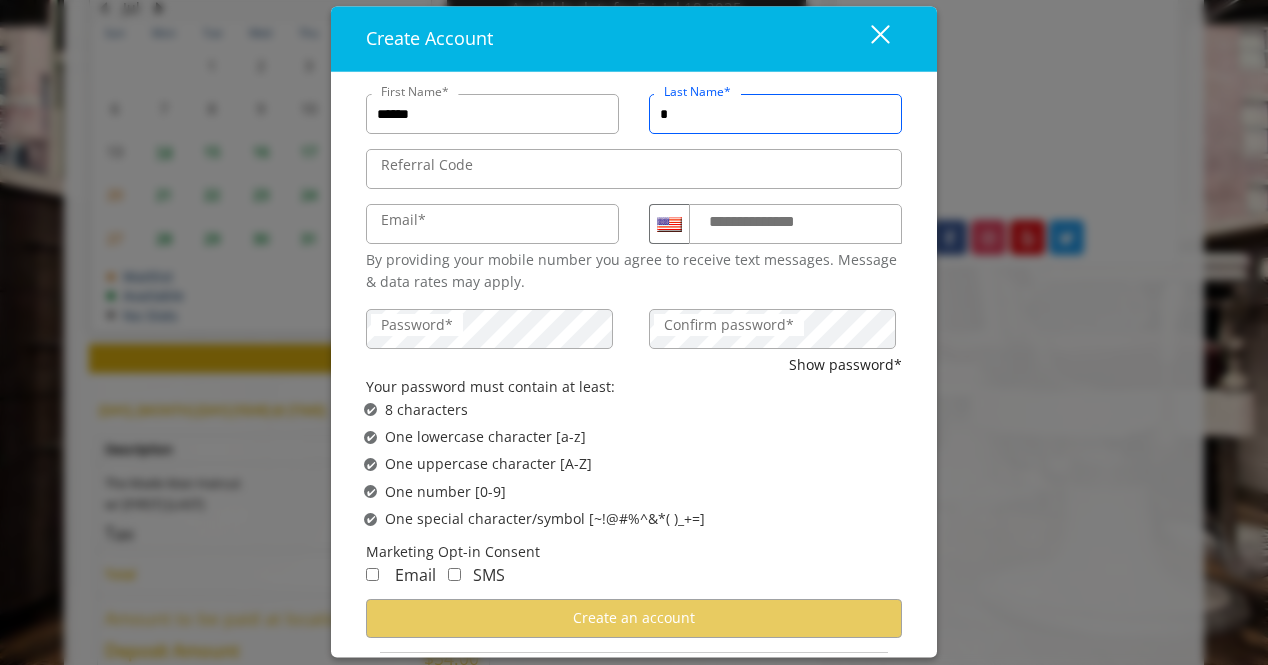 scroll, scrollTop: 0, scrollLeft: 0, axis: both 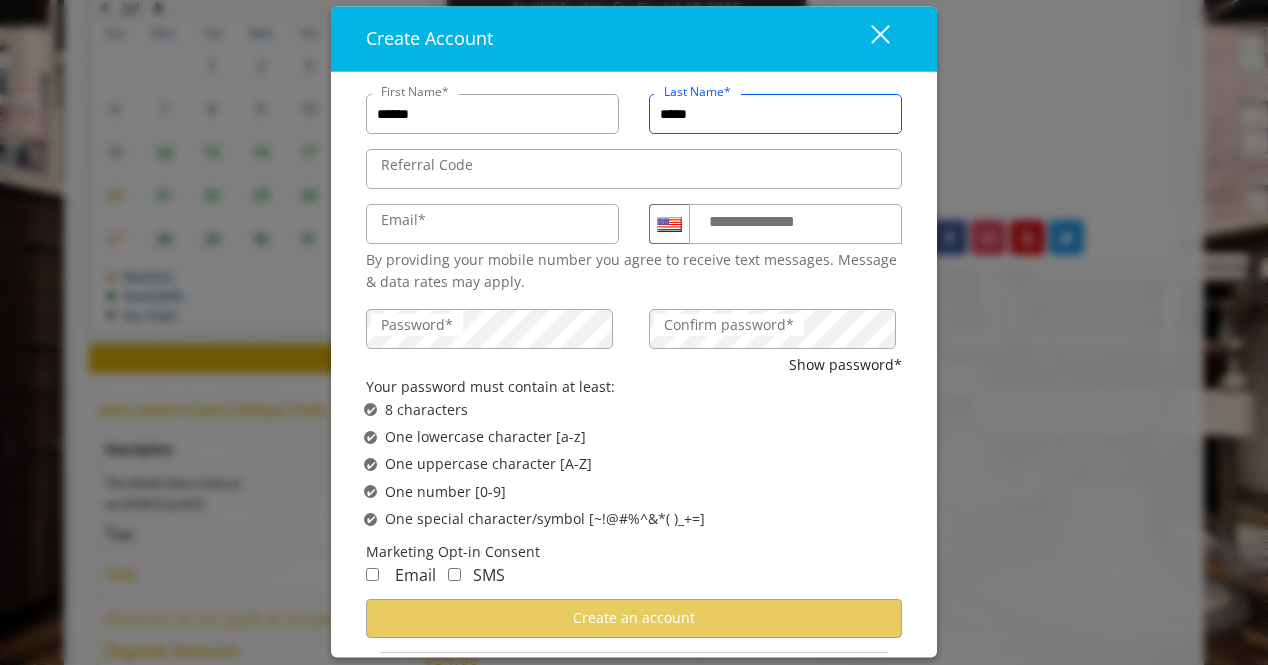 type on "*****" 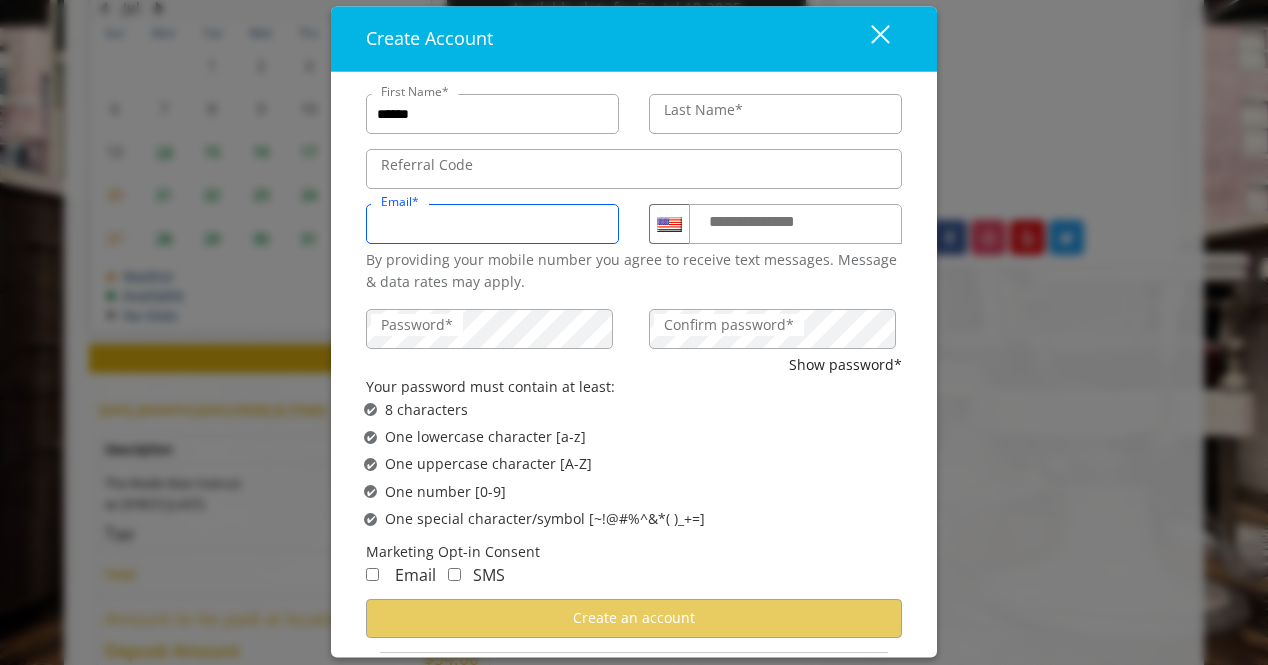 click on "Email*" at bounding box center (492, 224) 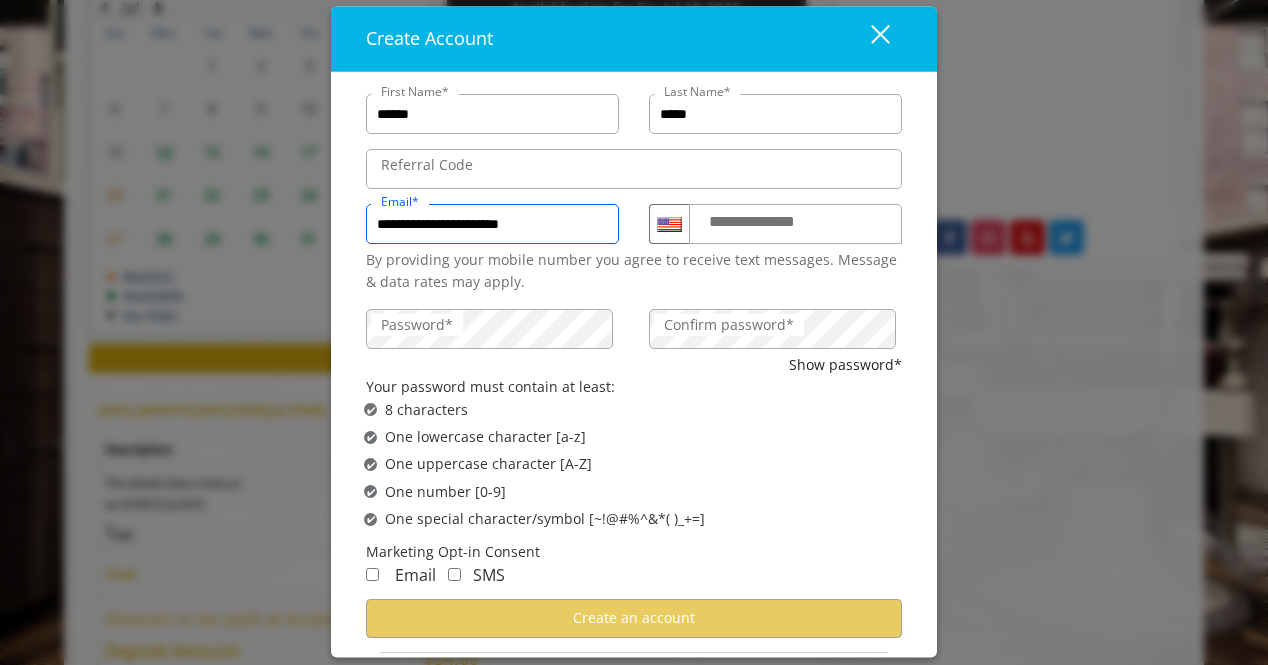 type on "**********" 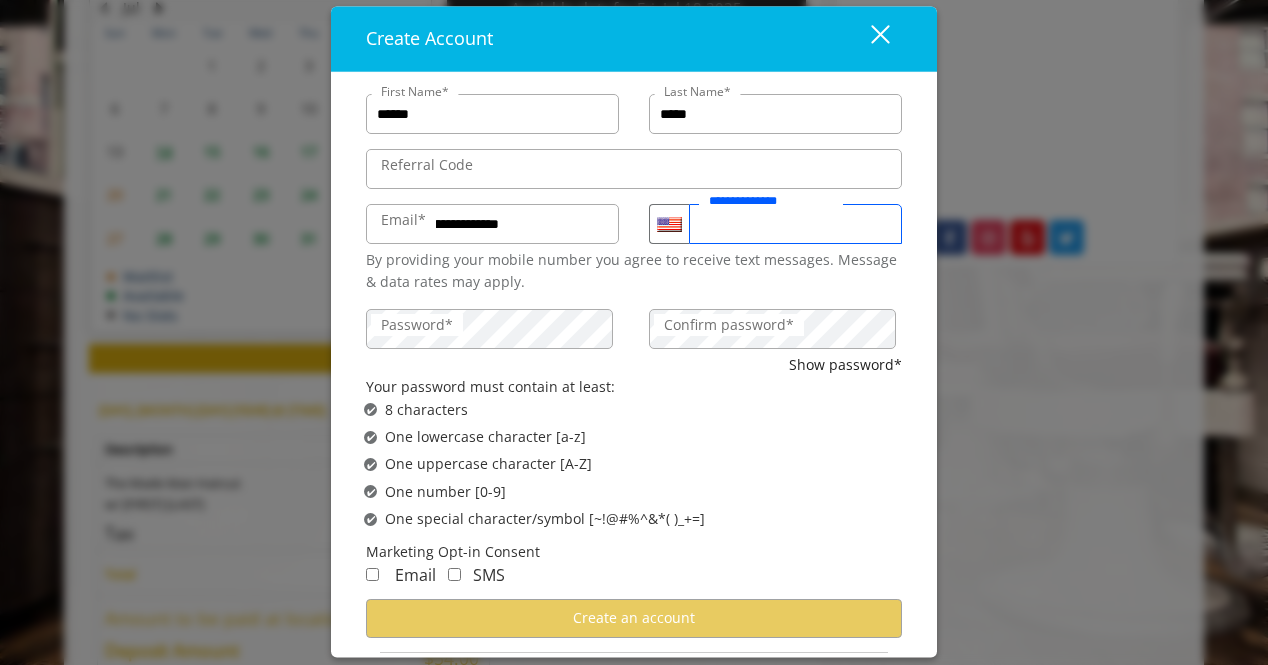 click on "**********" at bounding box center [795, 224] 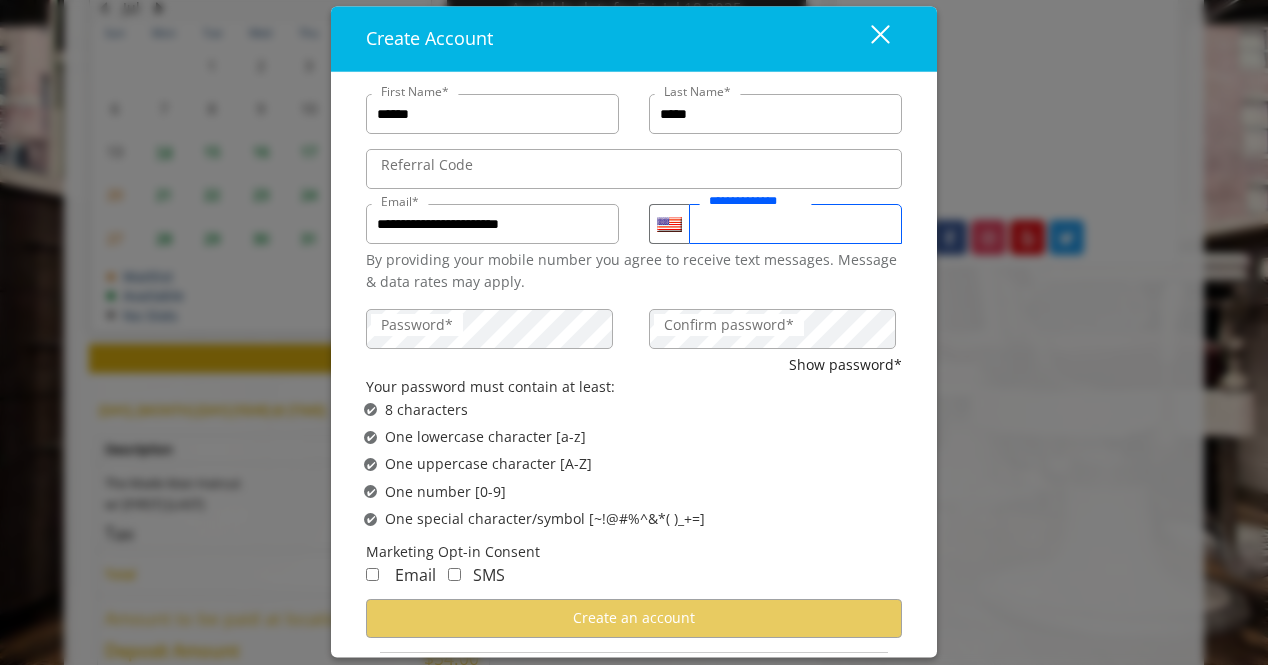 type on "**********" 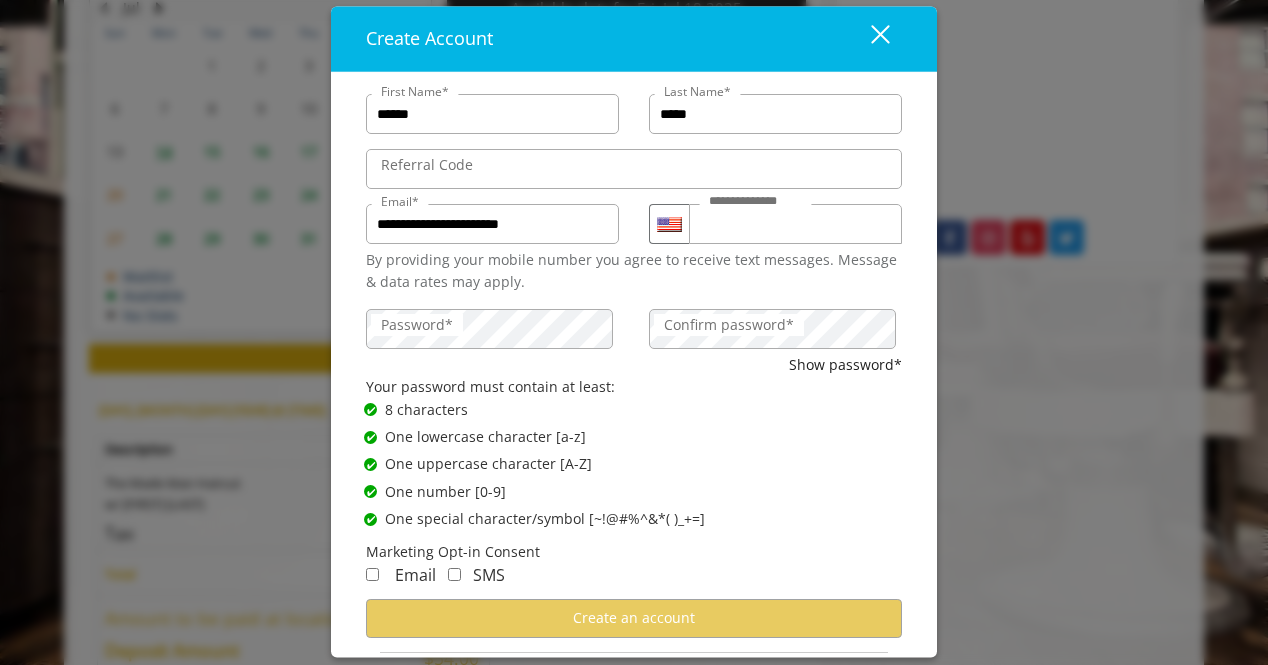 click on "Confirm password*" at bounding box center [729, 325] 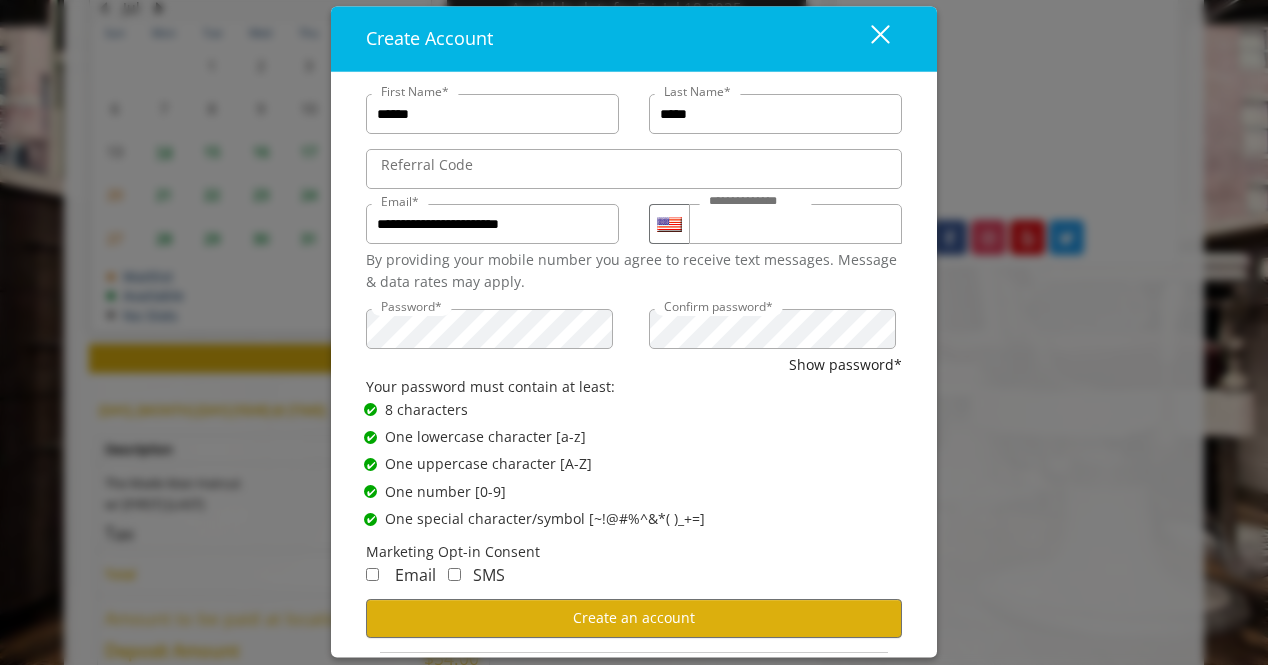 click on "SMS" at bounding box center (470, 576) 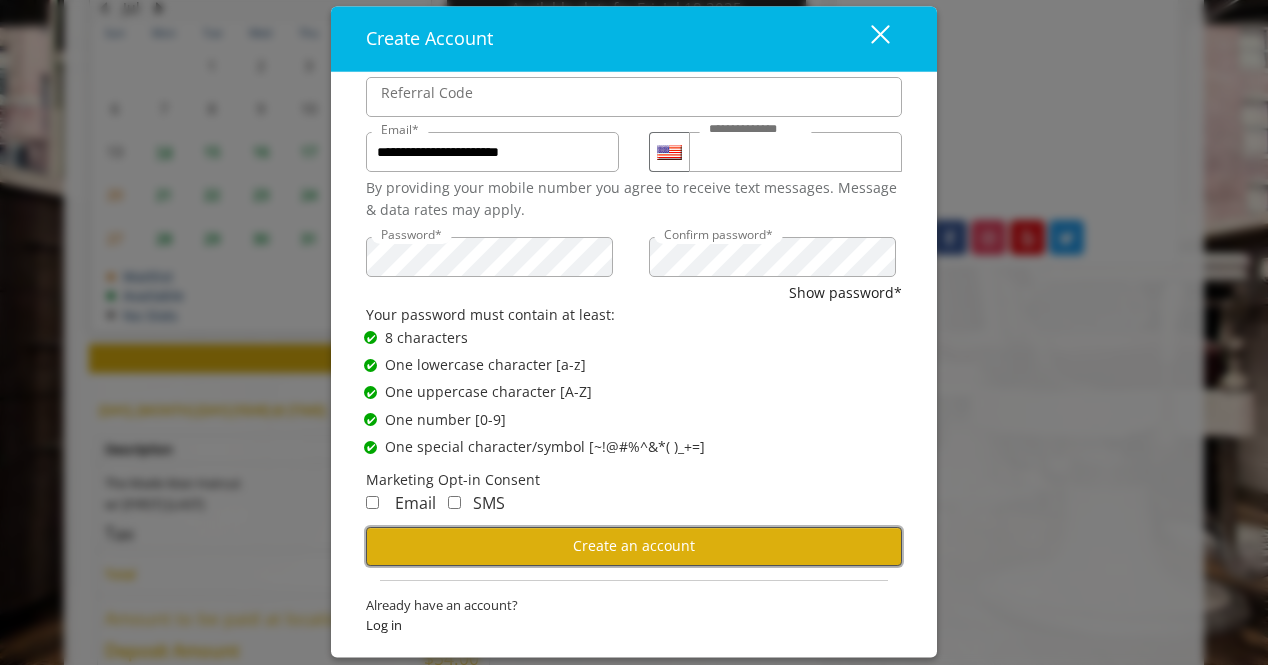 click on "Create an account" at bounding box center (634, 545) 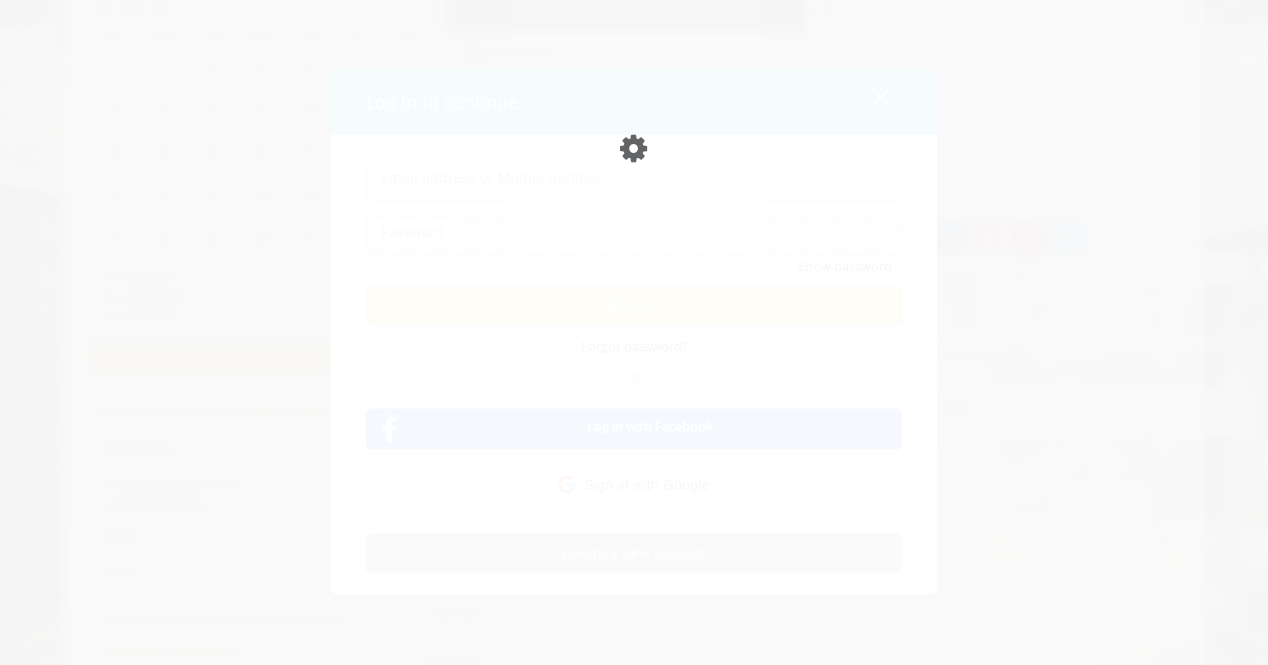 scroll, scrollTop: 0, scrollLeft: 0, axis: both 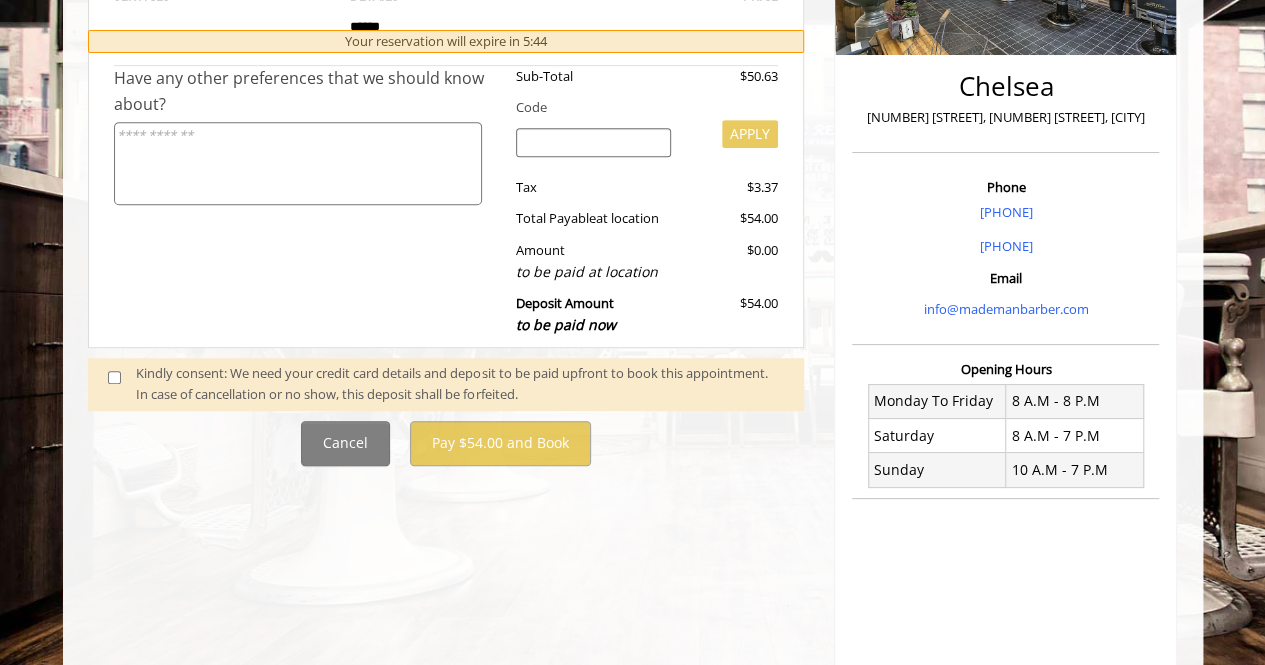 click on "**********" 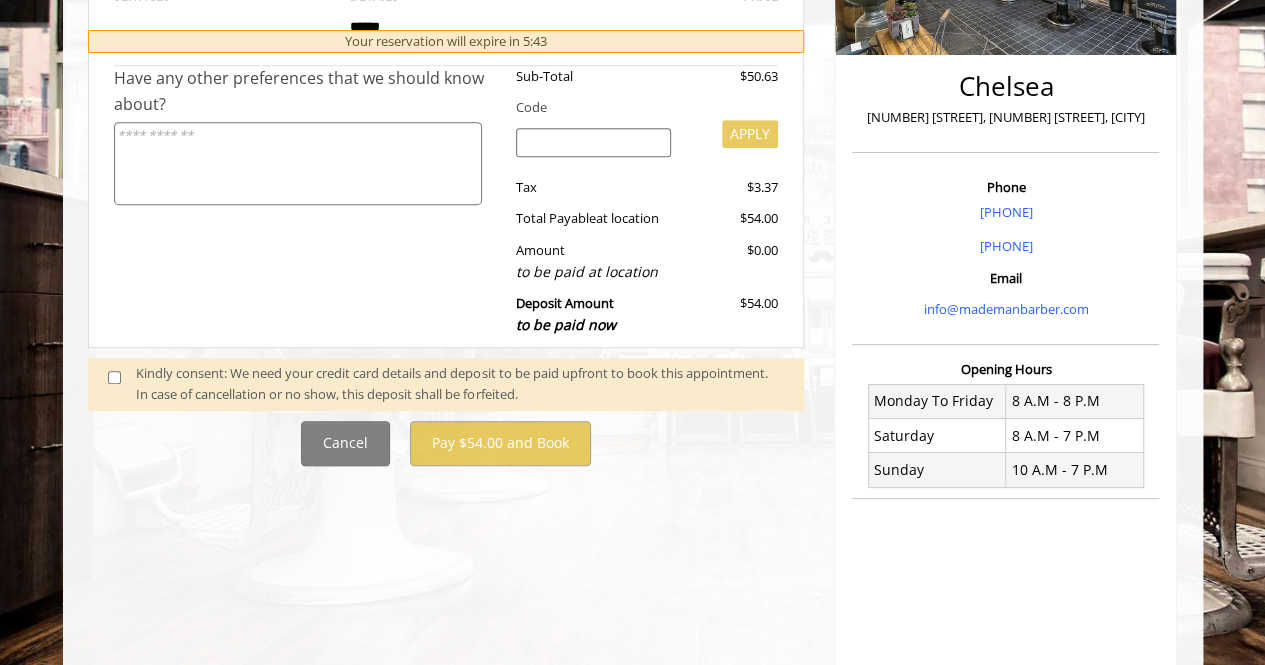click 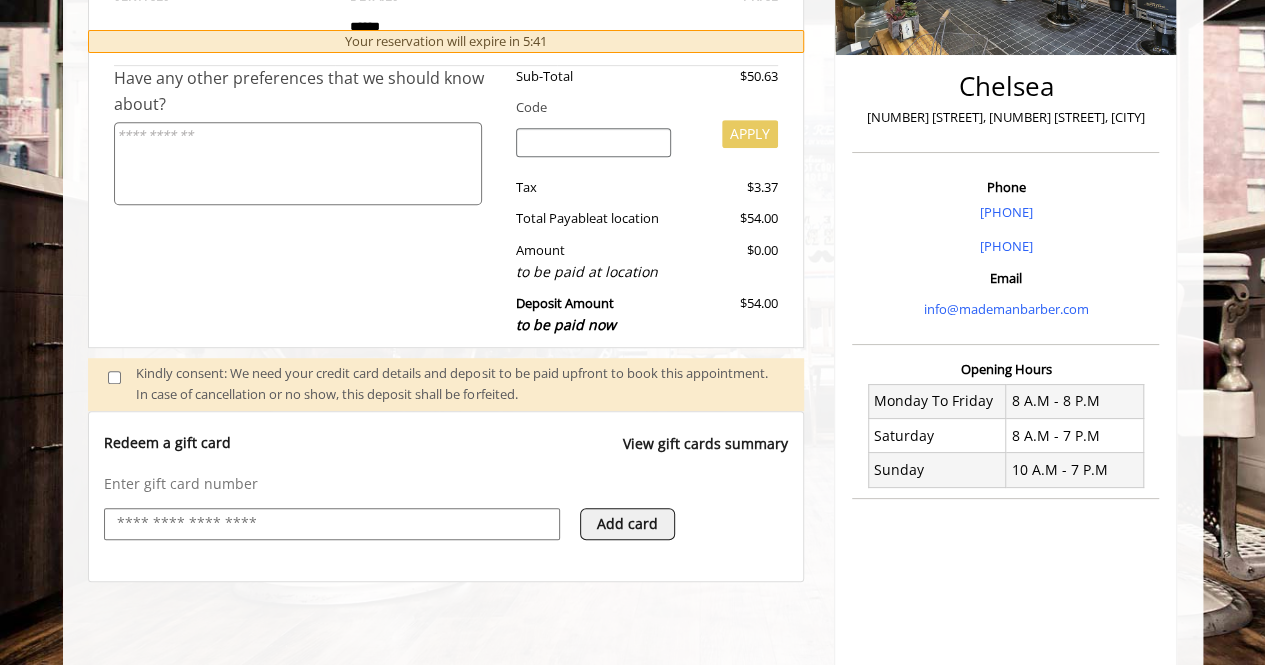 click at bounding box center (332, 524) 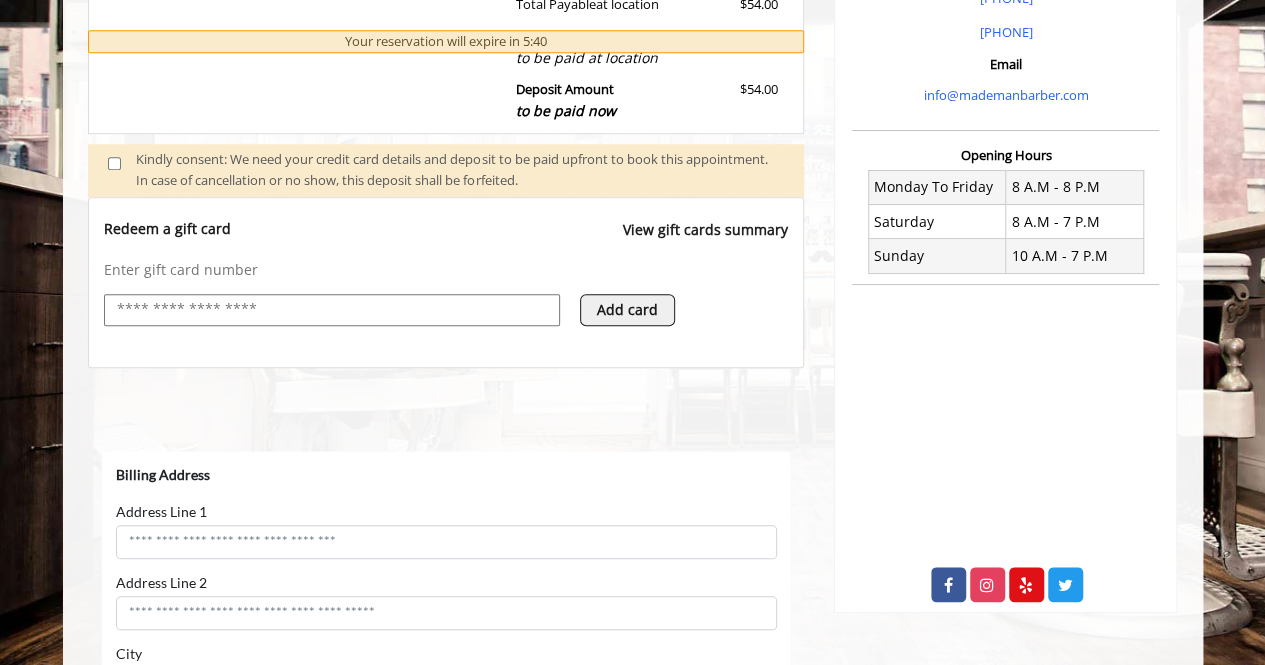 select on "***" 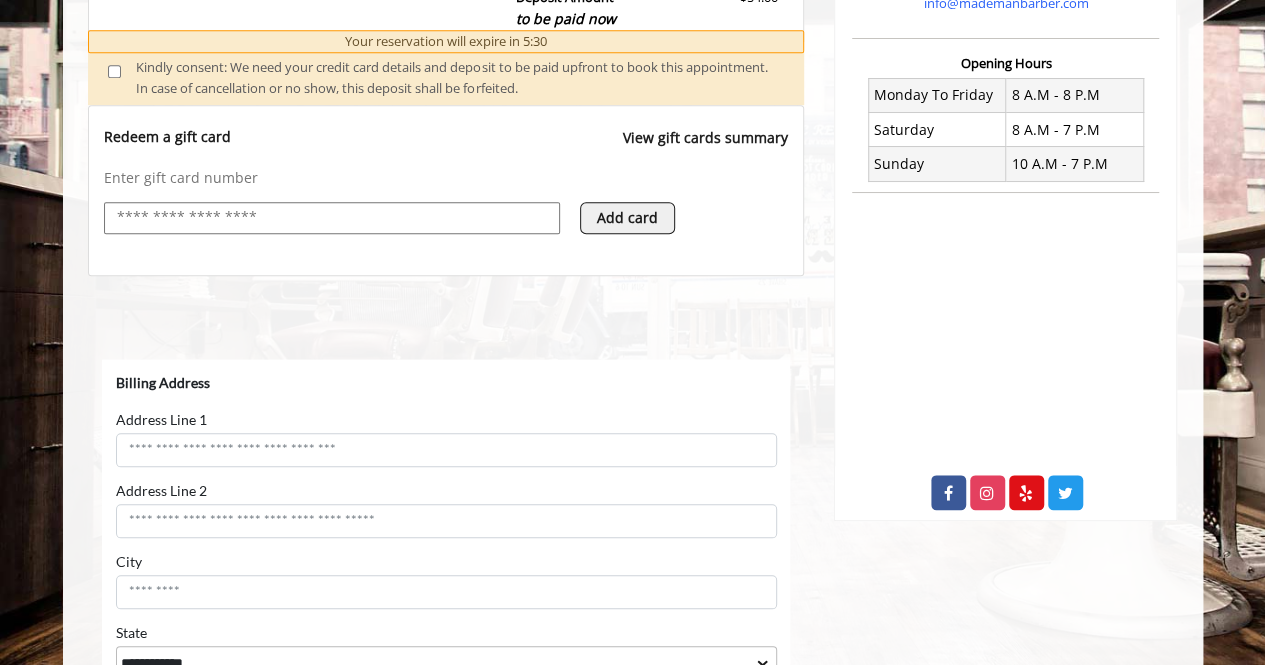 scroll, scrollTop: 721, scrollLeft: 0, axis: vertical 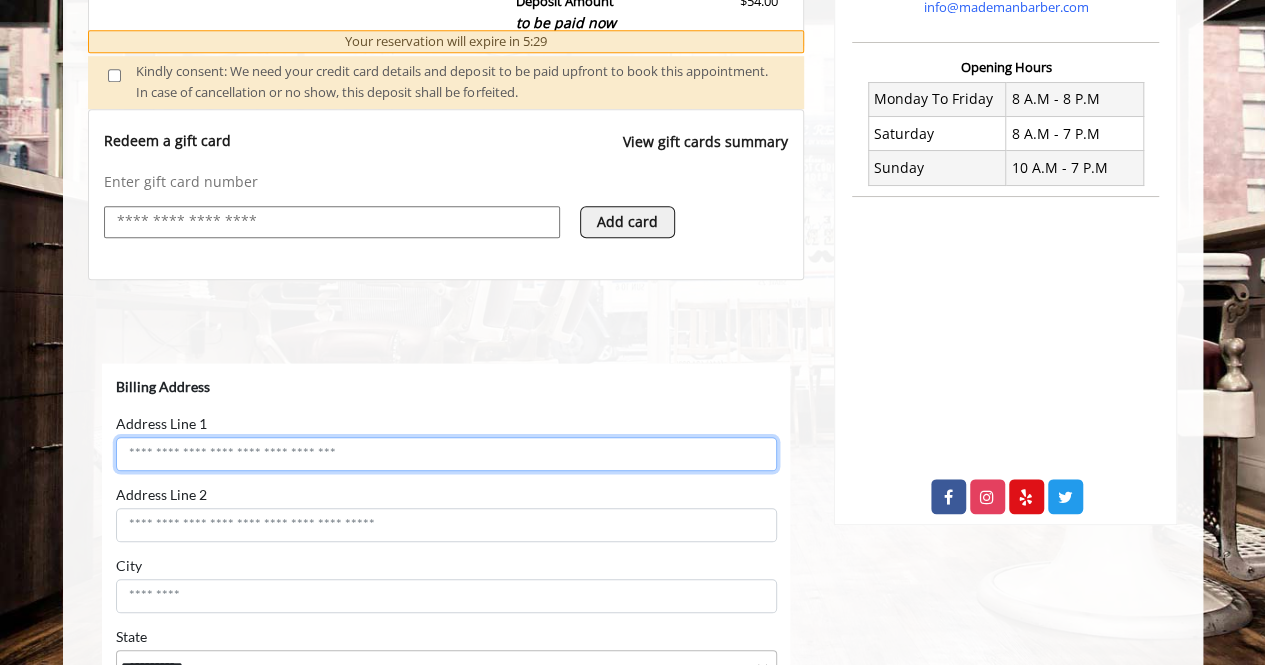 click on "Address Line 1" at bounding box center [445, 454] 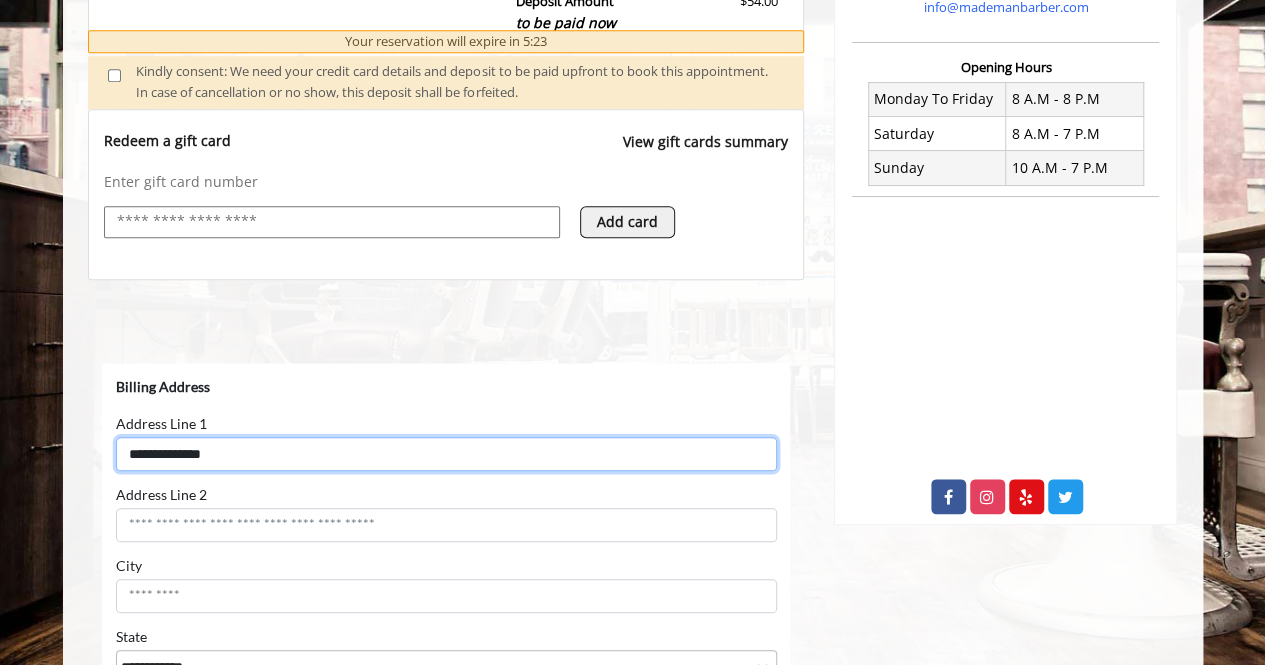 type on "**********" 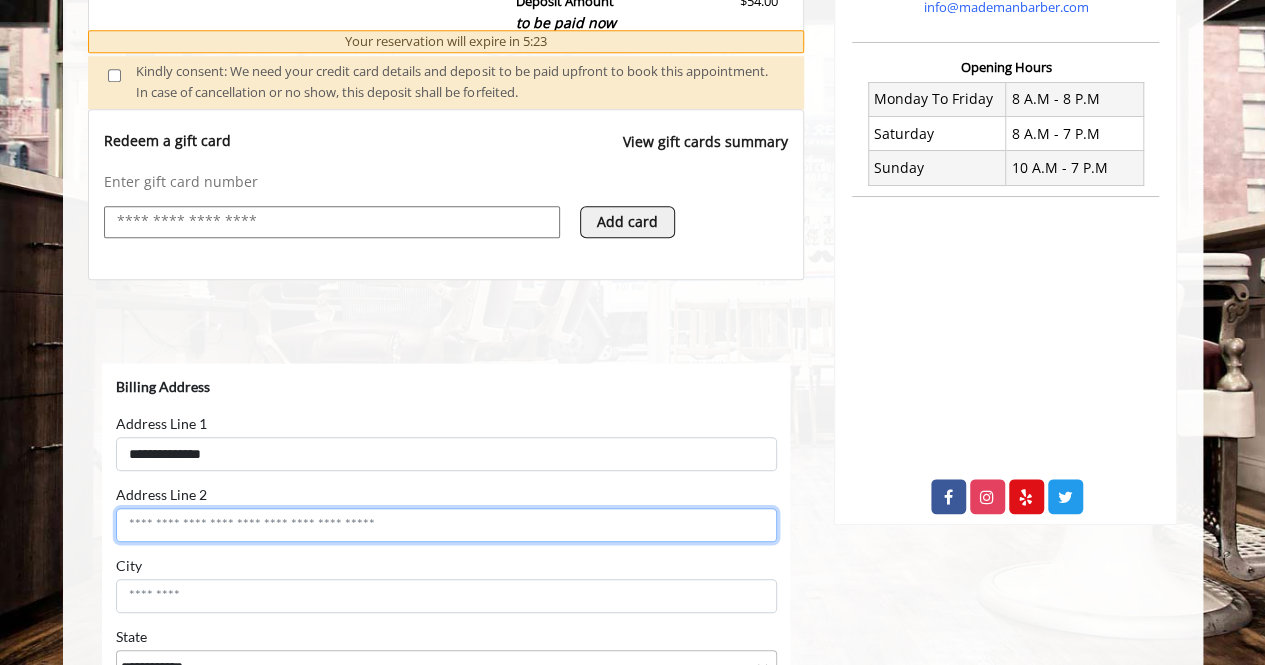 click on "Address Line 2" at bounding box center [445, 525] 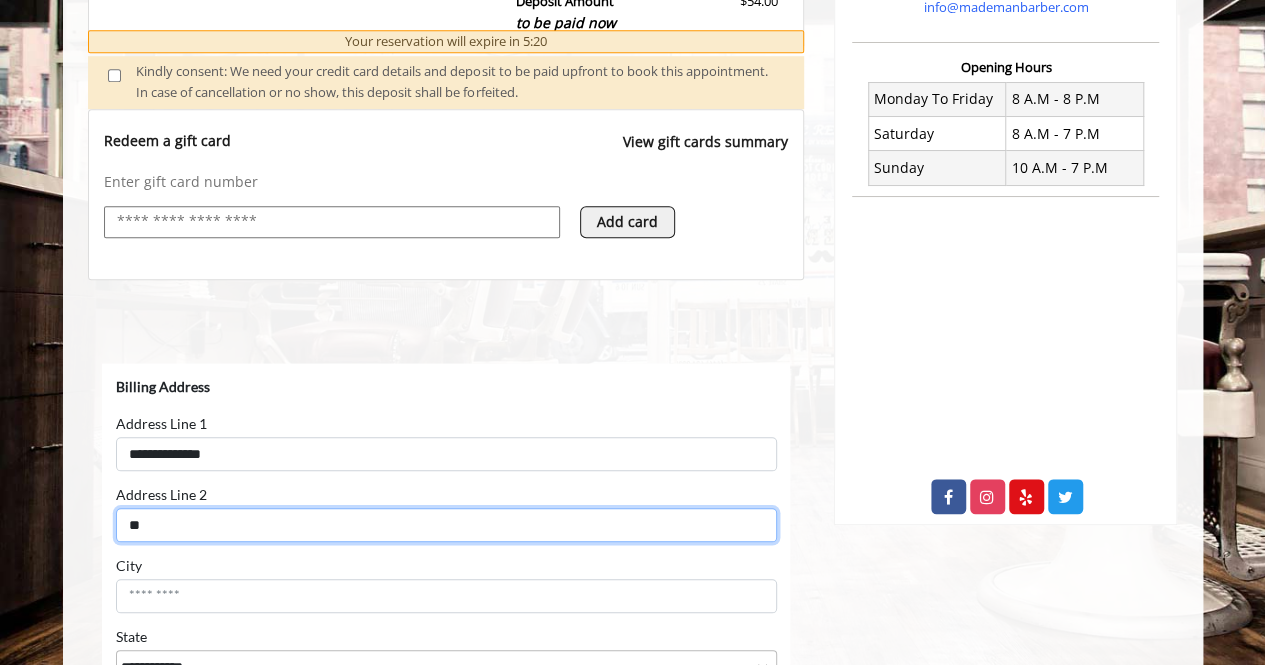 type on "*" 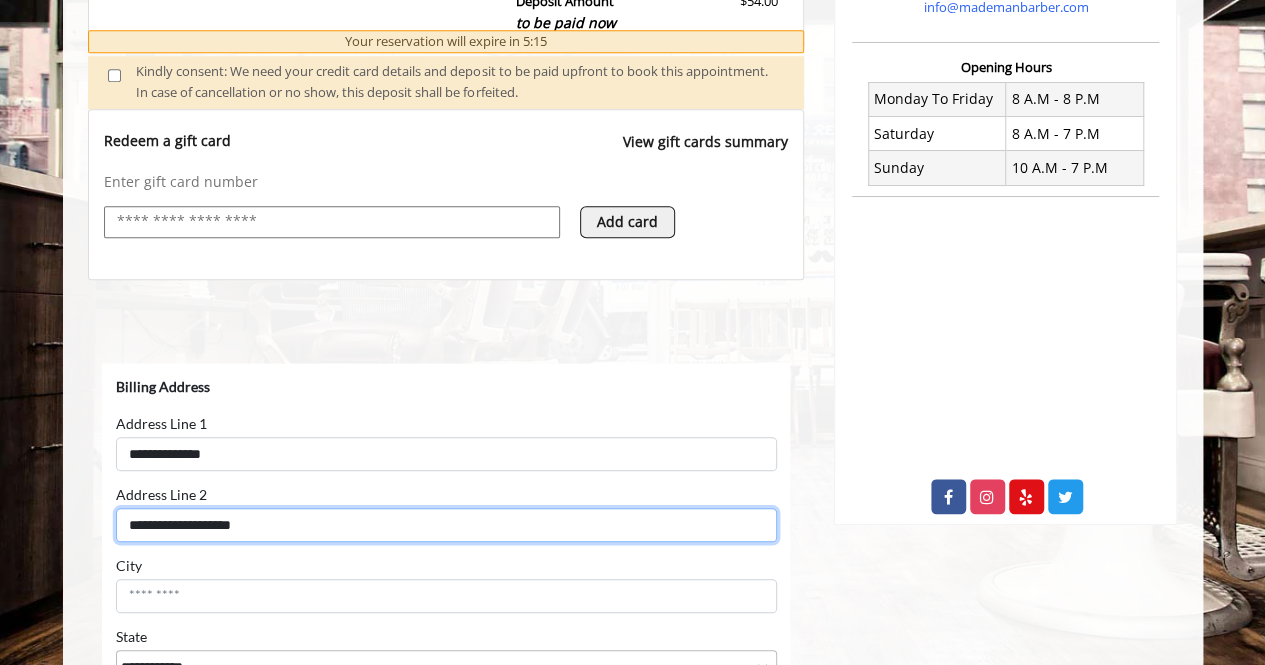 type on "**********" 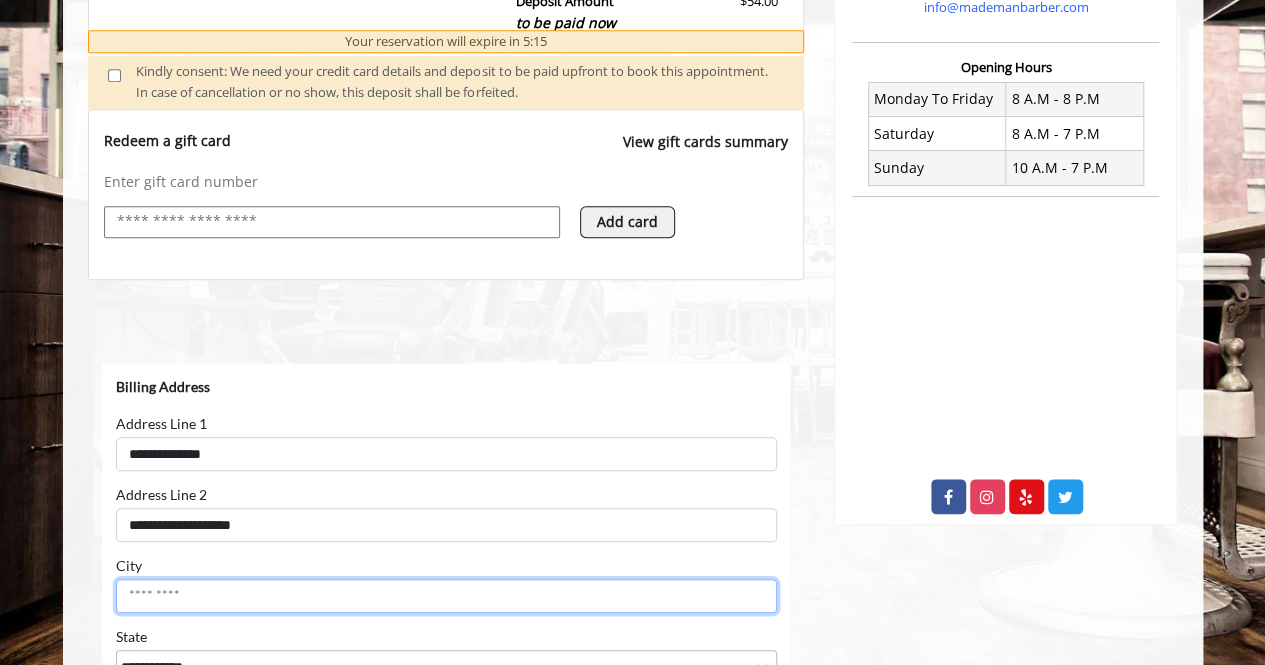 click on "City" at bounding box center (445, 596) 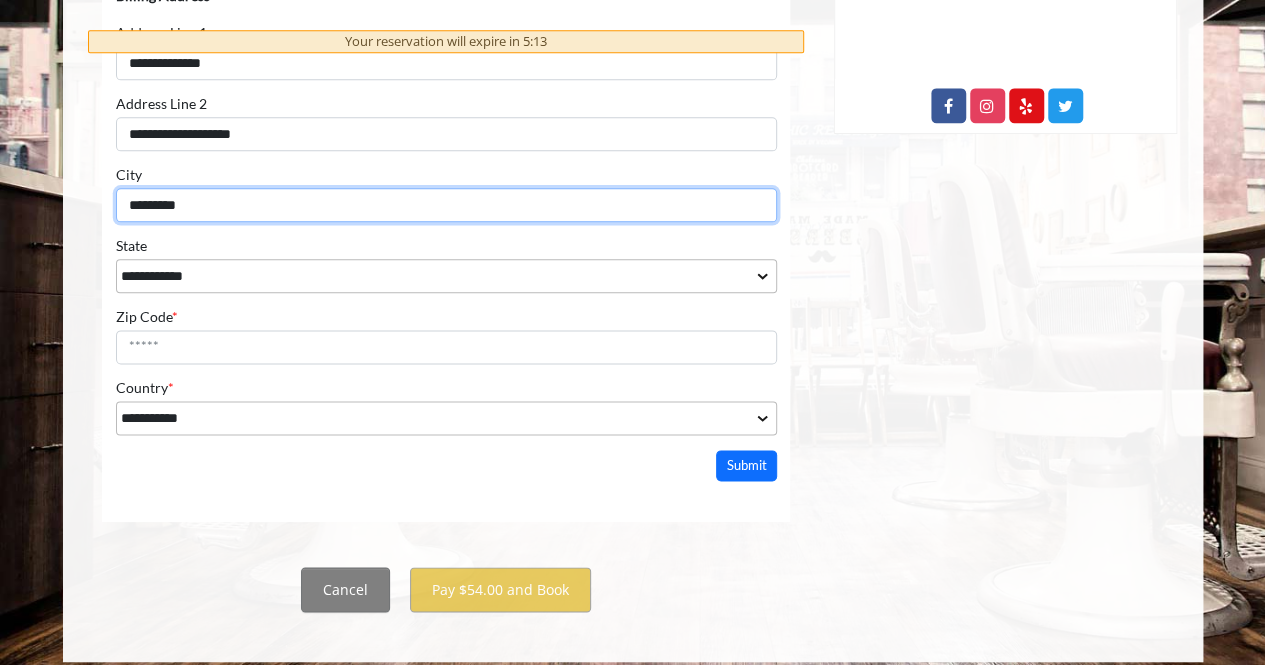 scroll, scrollTop: 1113, scrollLeft: 0, axis: vertical 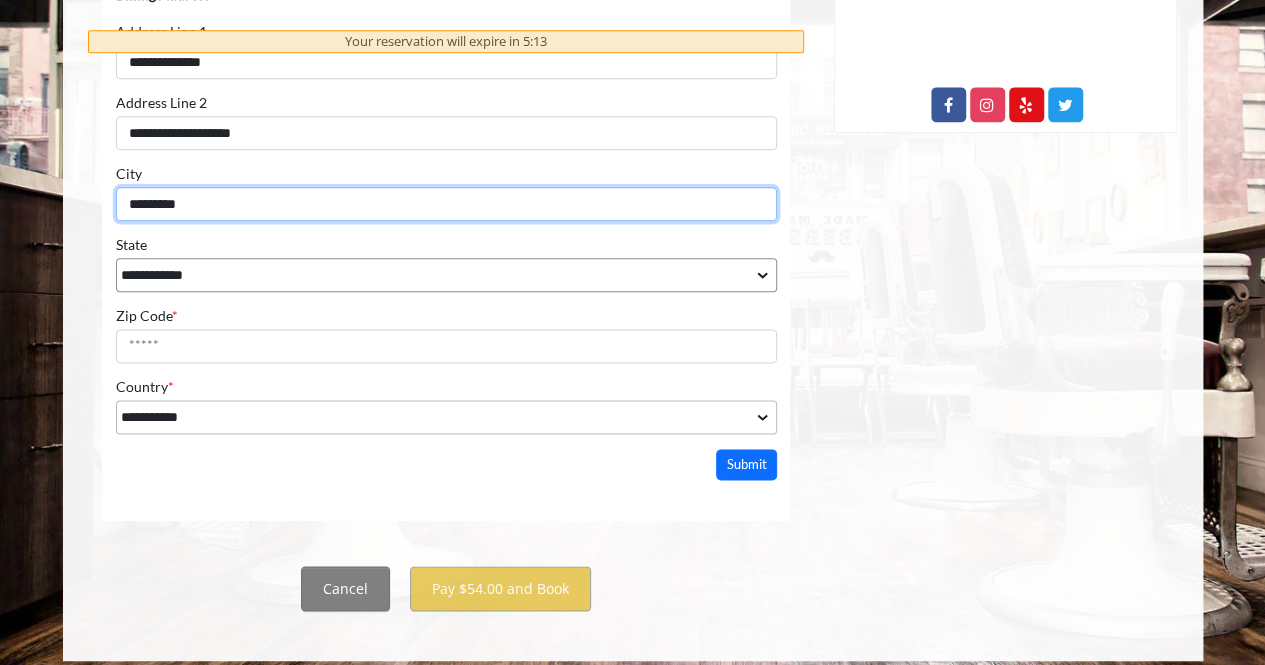 type on "*********" 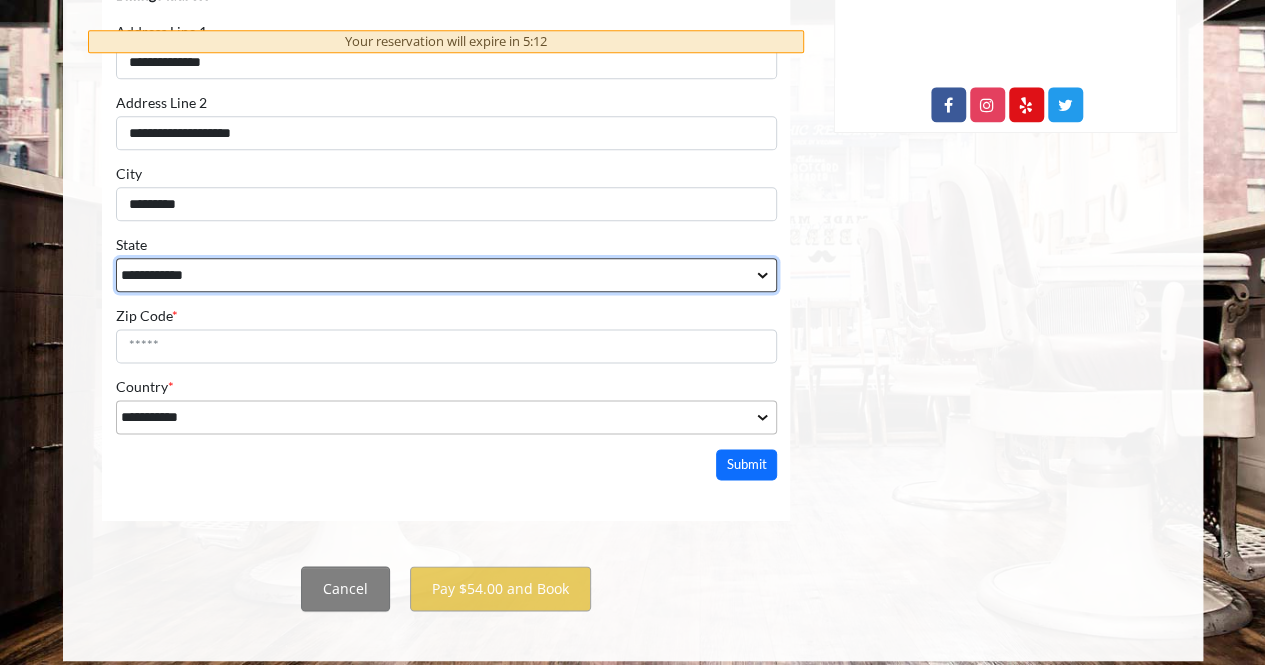 click on "**********" at bounding box center [445, 276] 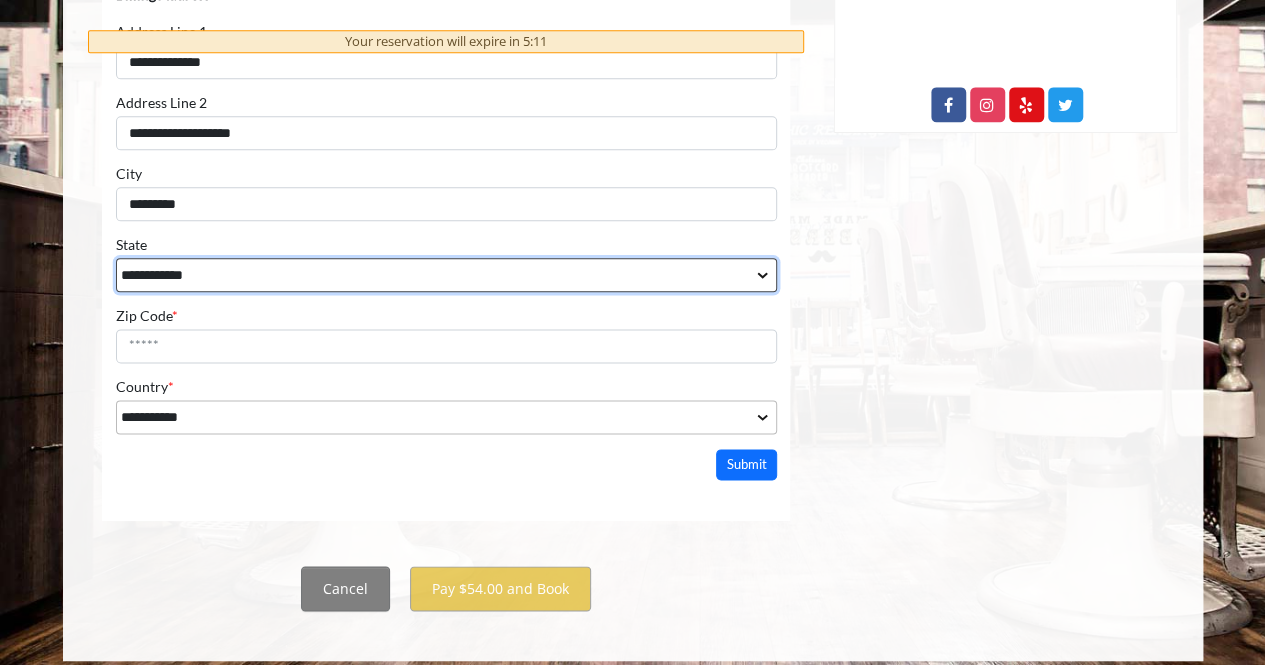 select on "**" 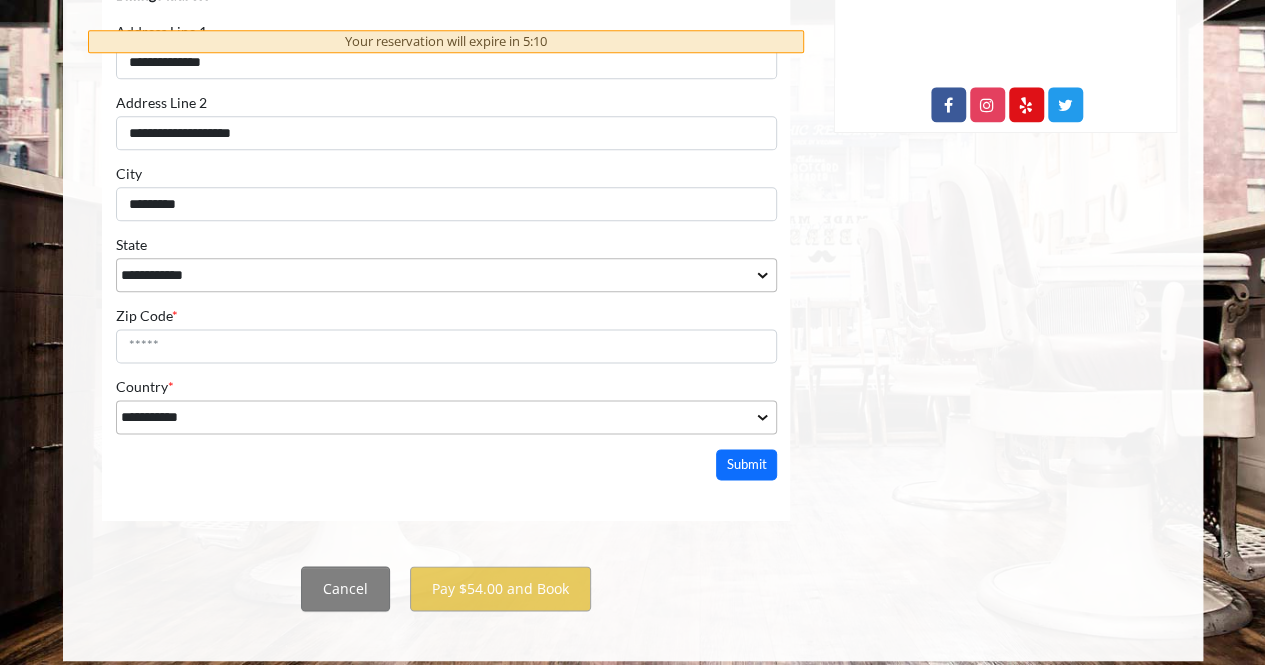 click on "Zip Code  *
Zip Code  can't be empty" at bounding box center (445, 336) 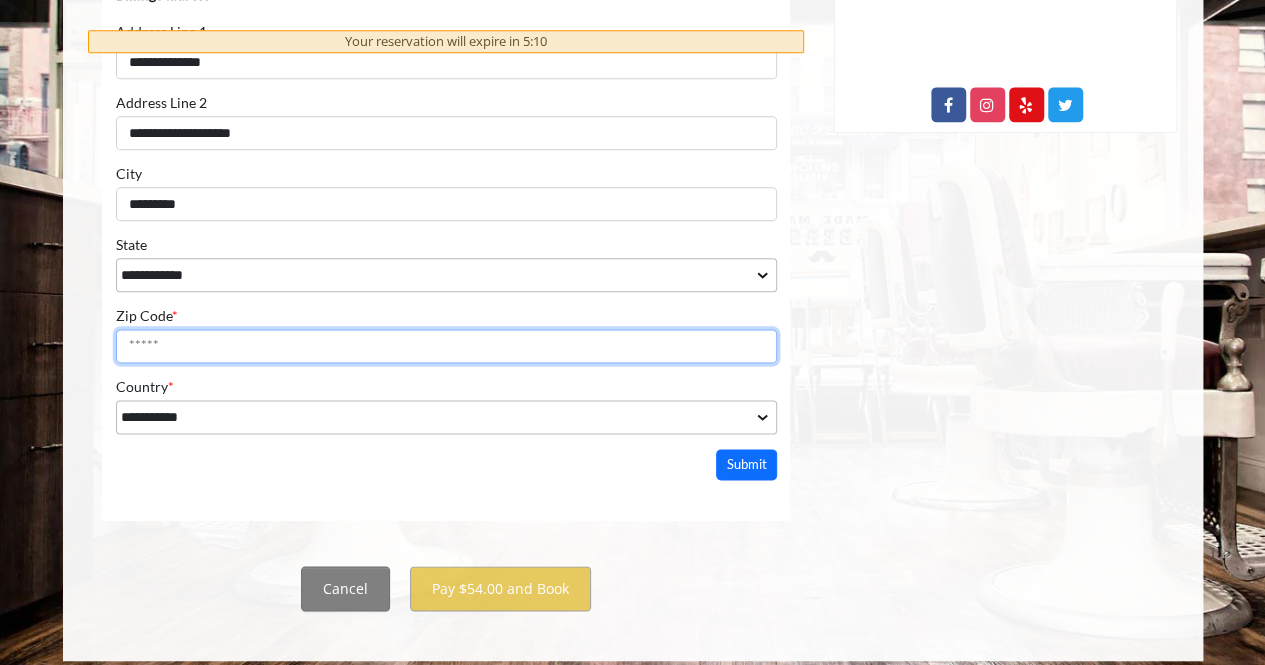 click on "Zip Code  *" at bounding box center [445, 347] 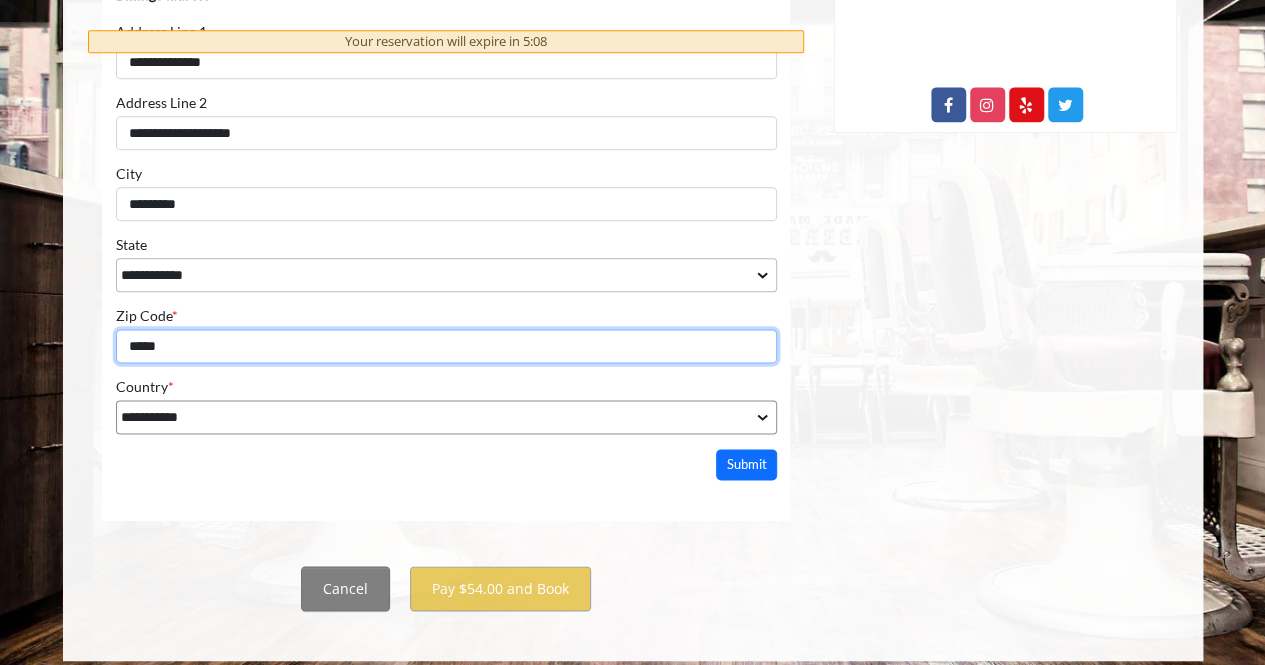 type on "*****" 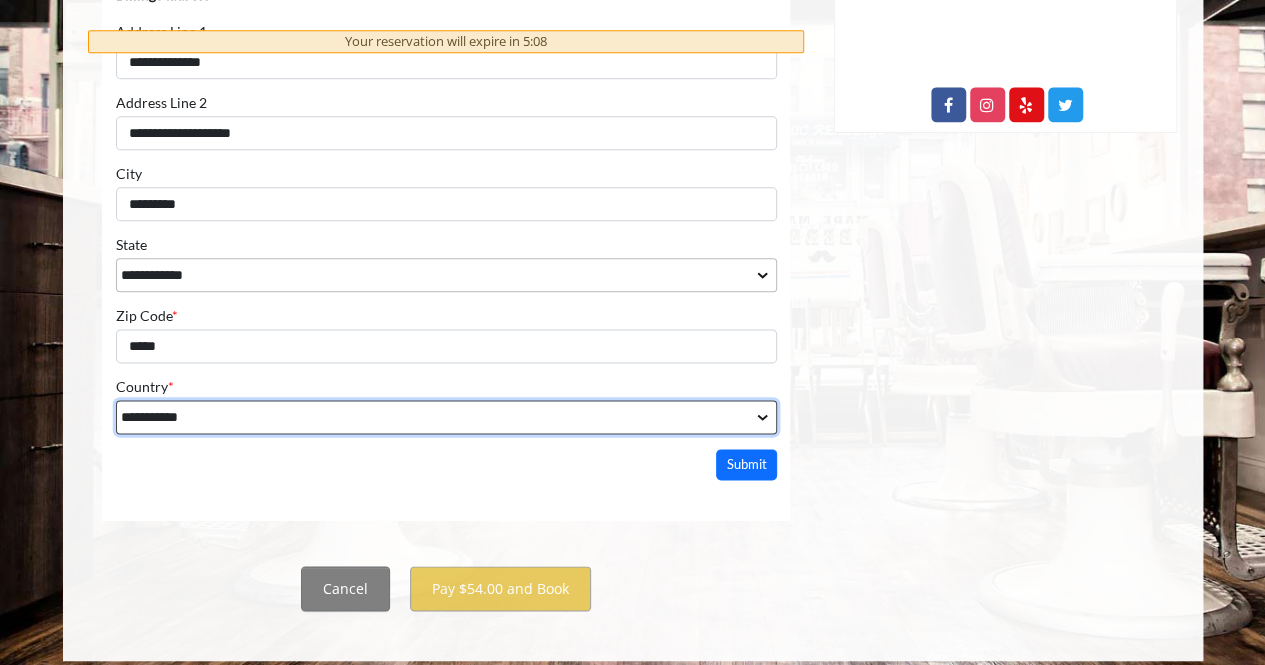 click on "**********" at bounding box center [445, 418] 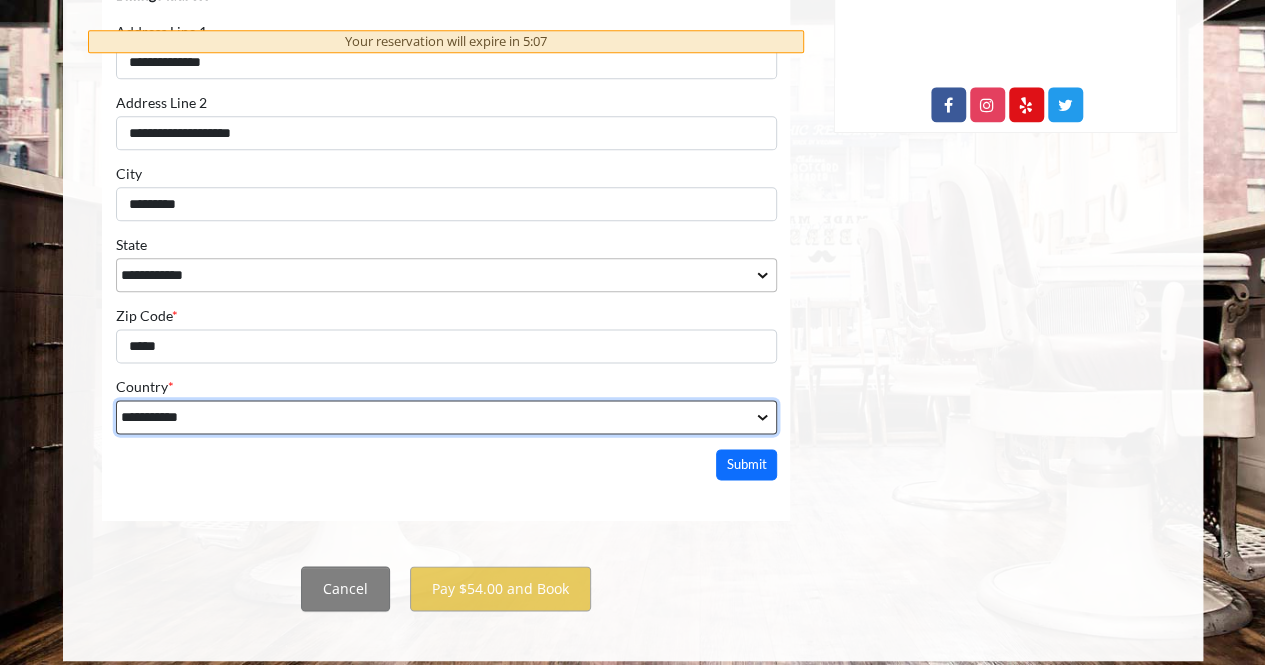 click on "**********" at bounding box center (445, 418) 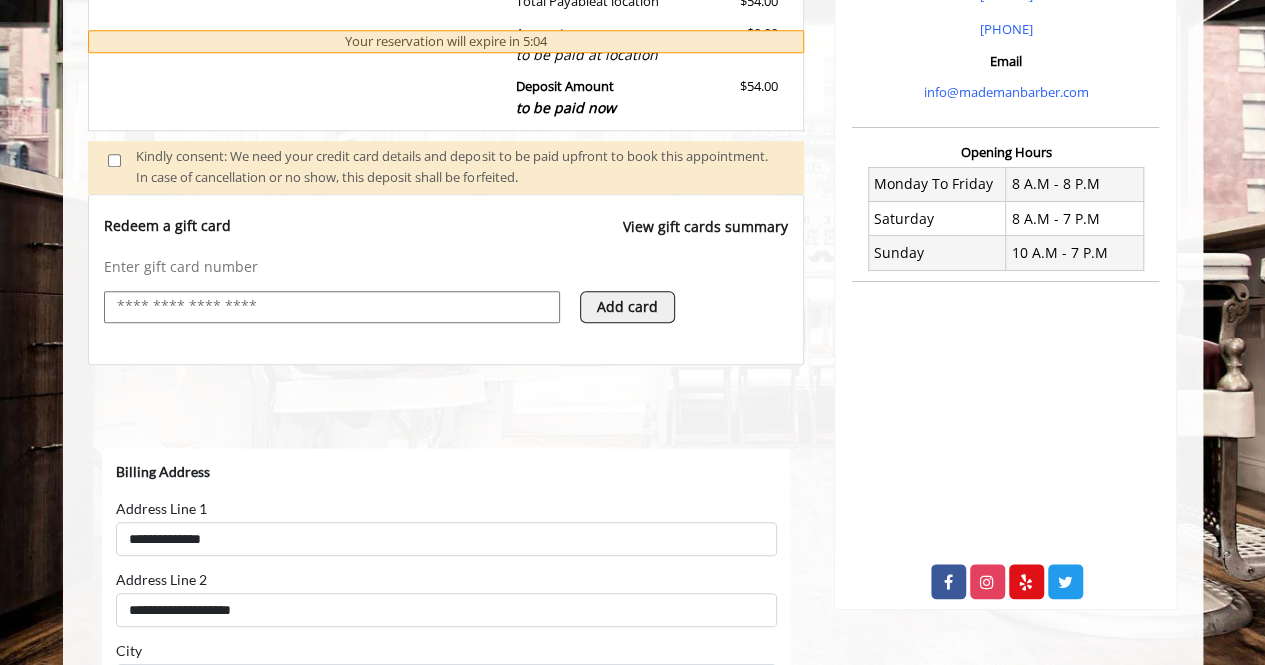 scroll, scrollTop: 586, scrollLeft: 0, axis: vertical 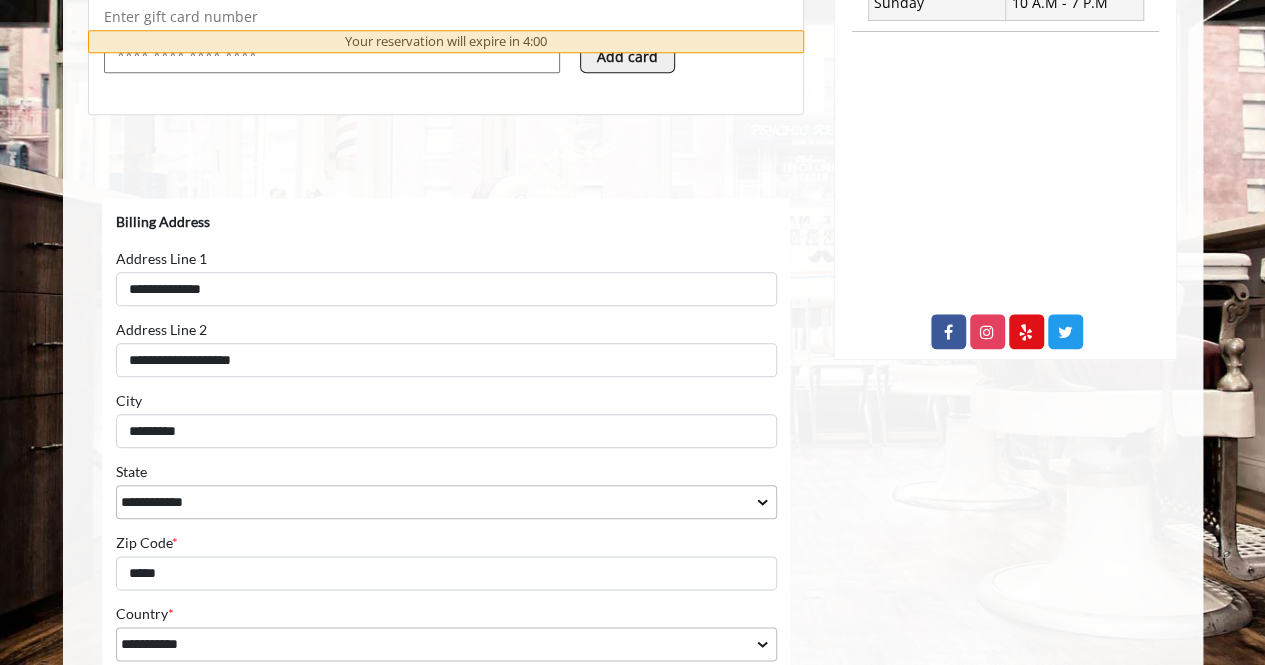 click on "Billing Address" at bounding box center [445, 224] 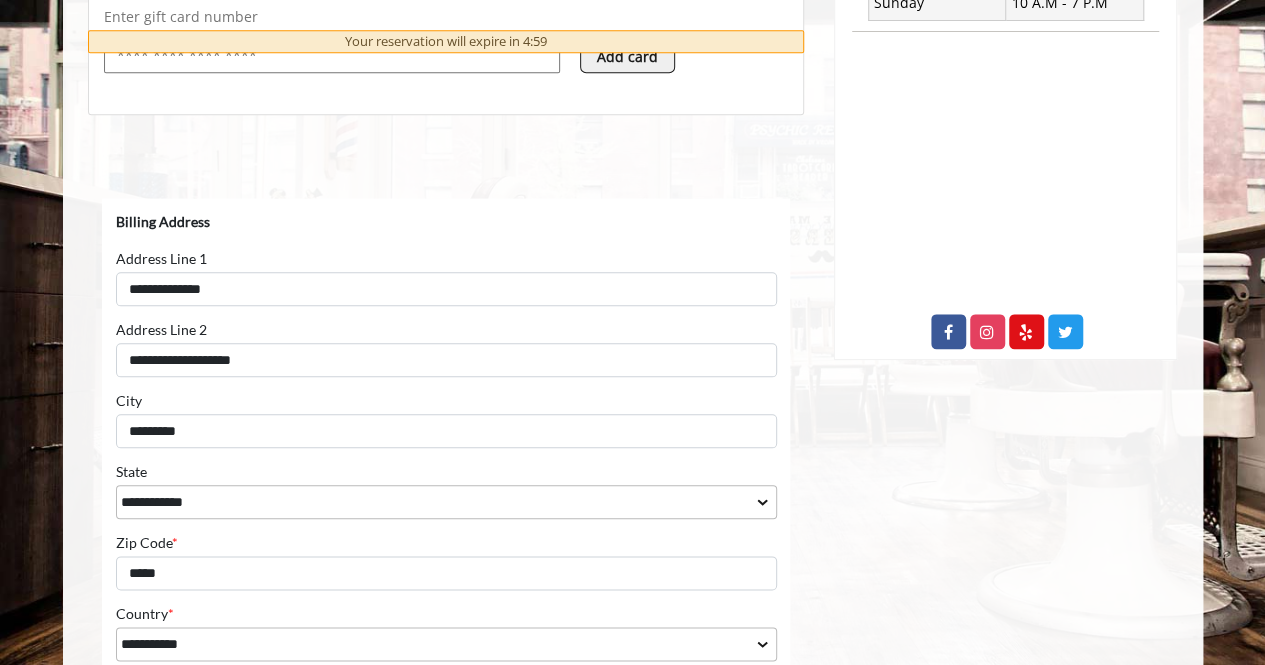 scroll, scrollTop: 1125, scrollLeft: 0, axis: vertical 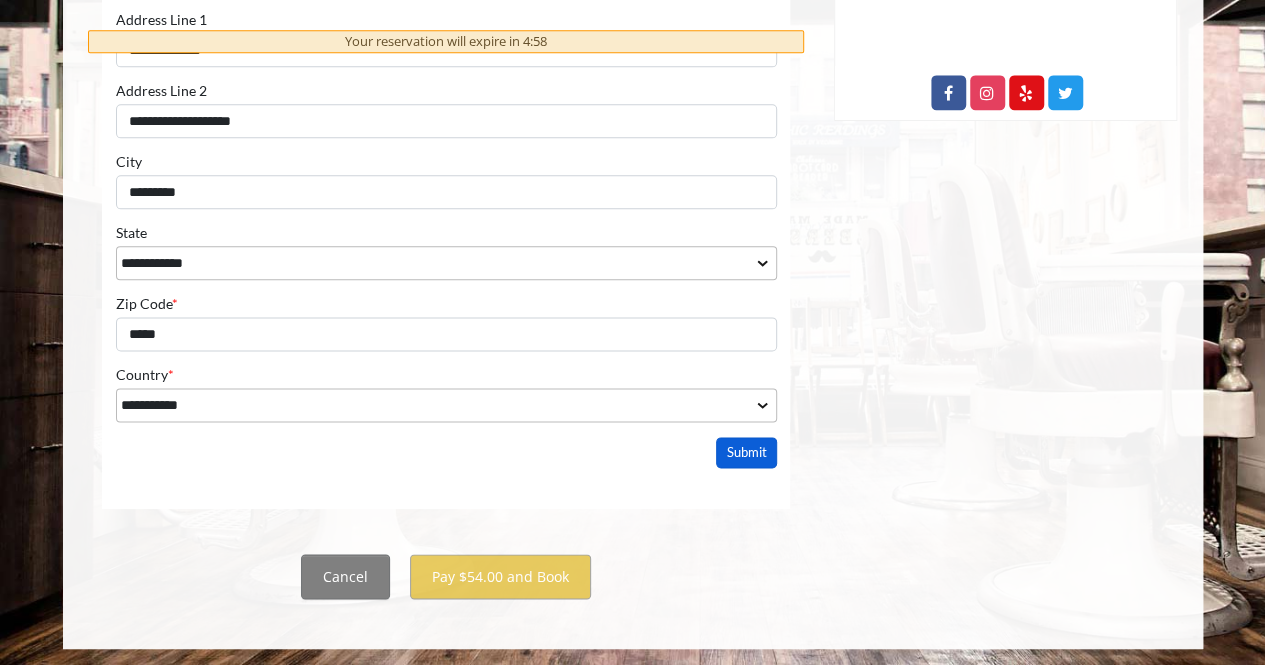 click on "Submit" at bounding box center [746, 453] 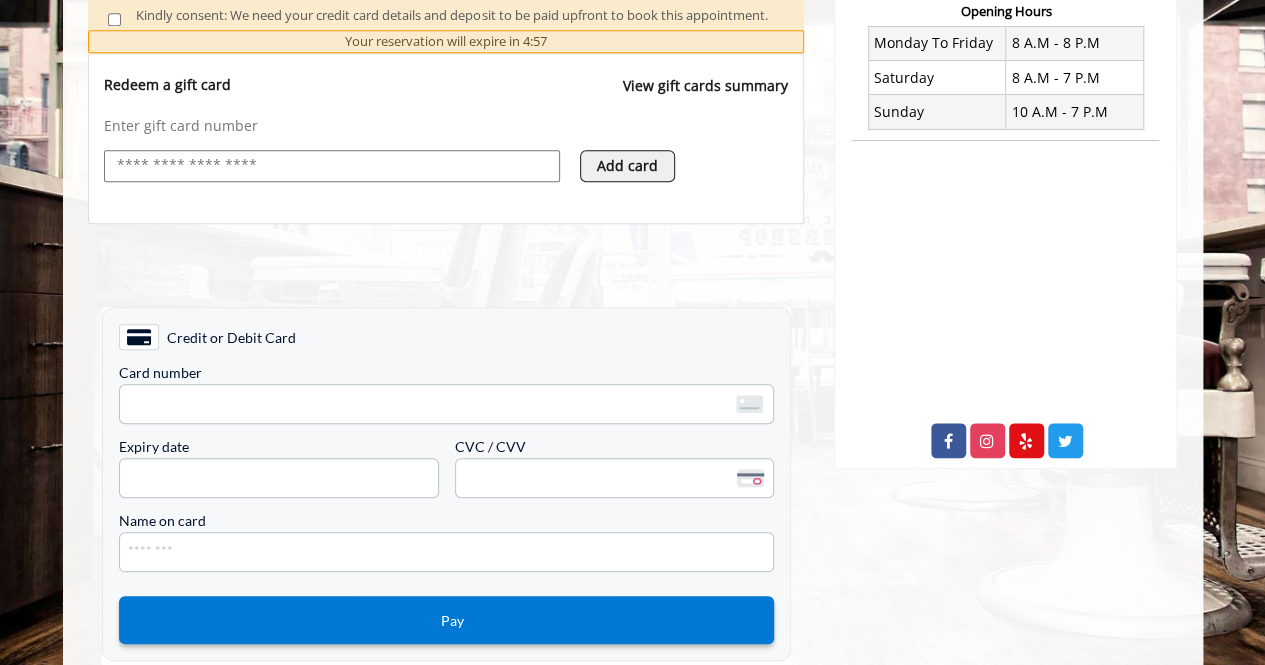 scroll, scrollTop: 775, scrollLeft: 0, axis: vertical 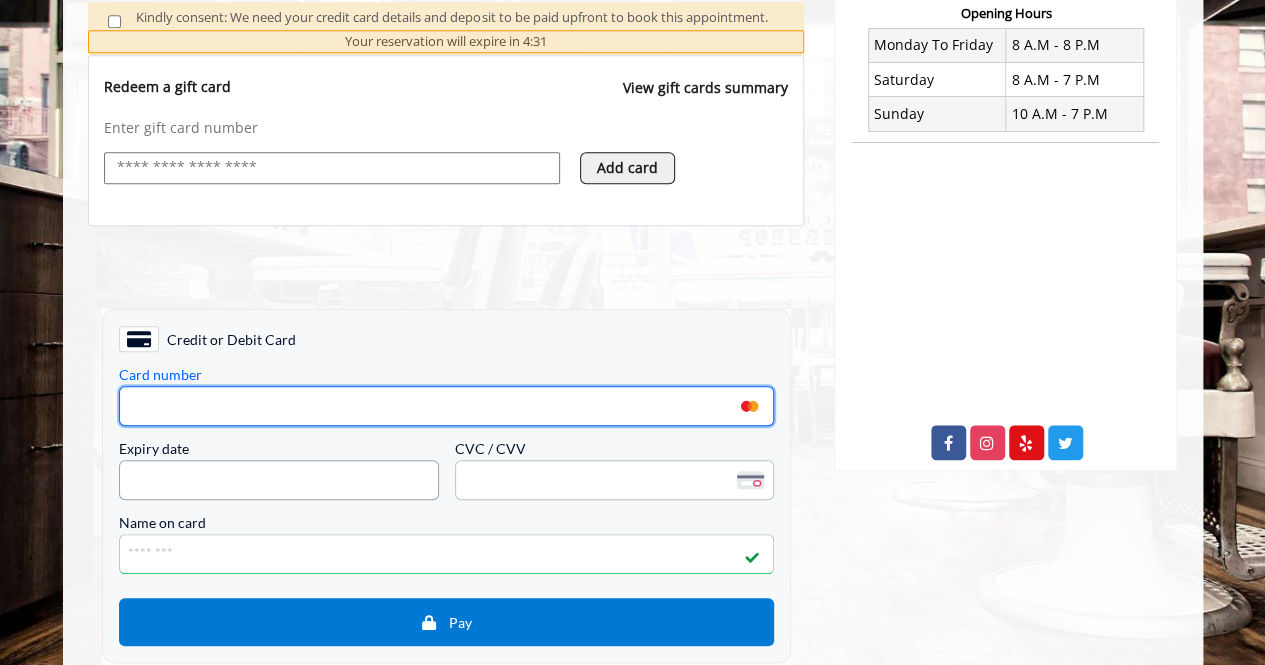 click on "<p>Your browser does not support iframes.</p>" at bounding box center (278, 480) 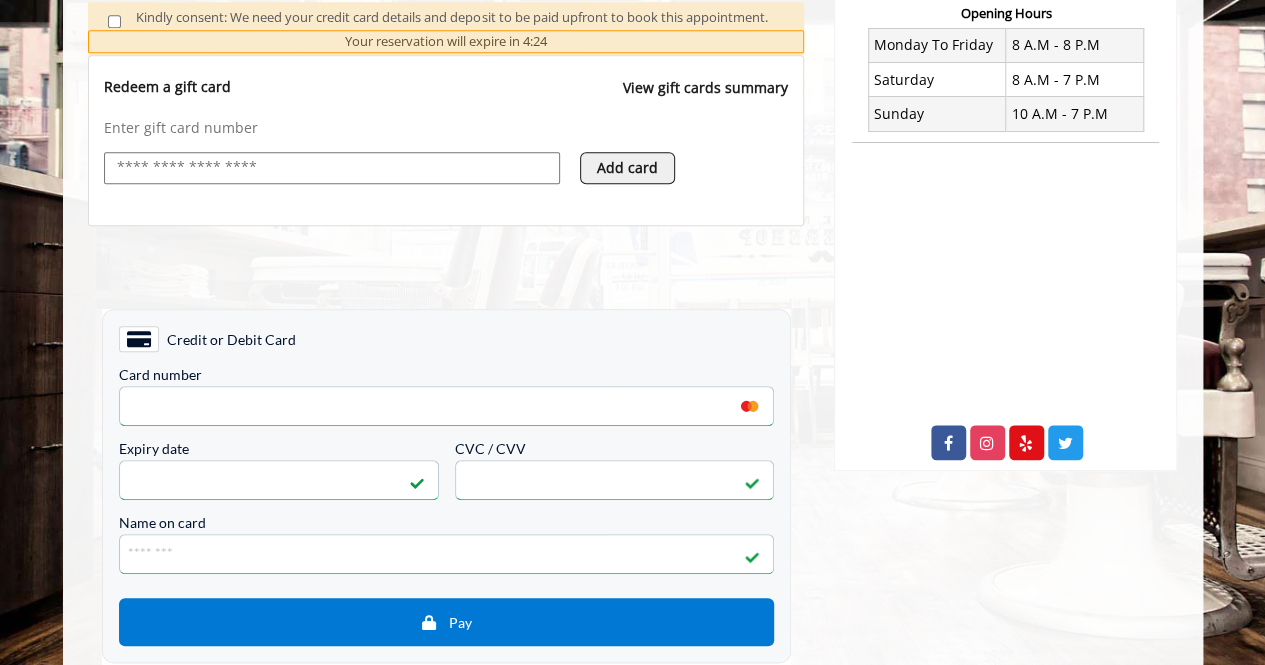 click on "Name on card" at bounding box center (445, 525) 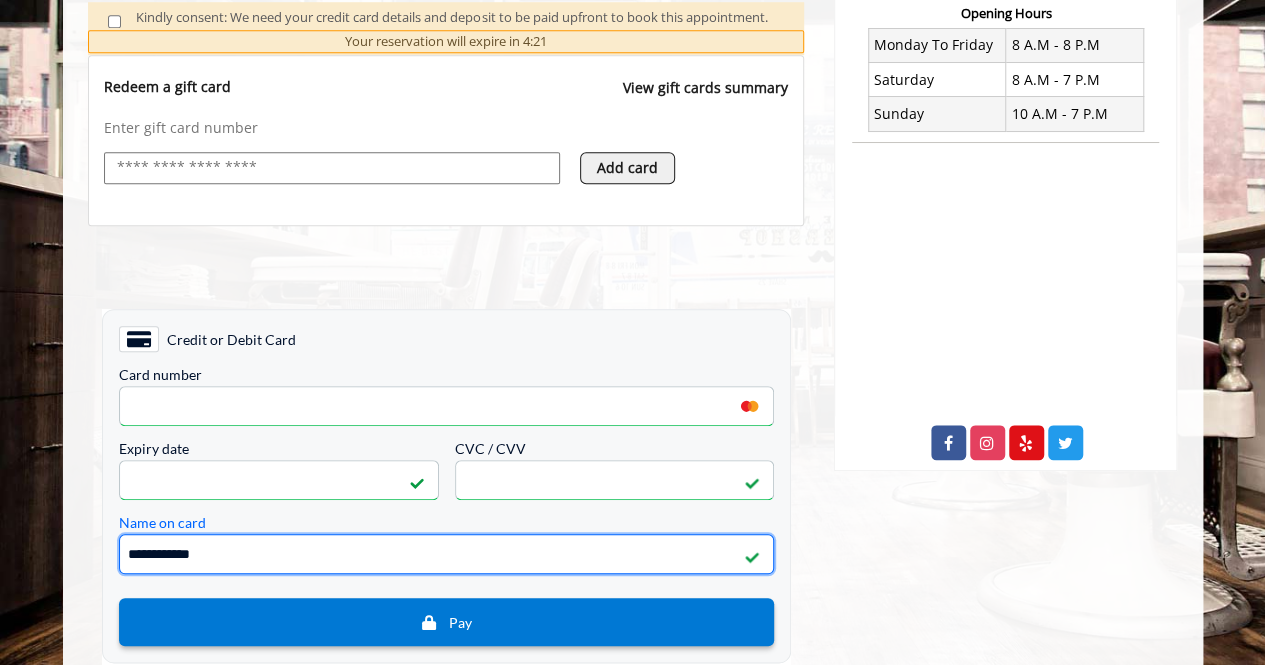 type on "**********" 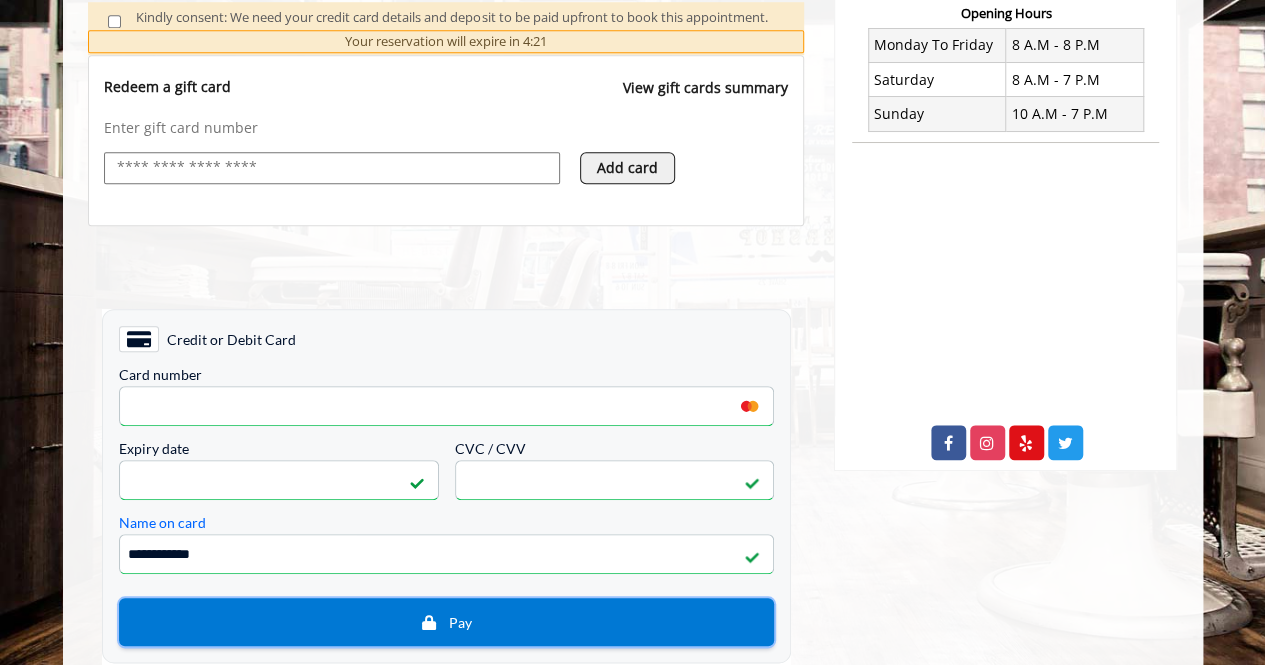 click on "Pay" at bounding box center [445, 622] 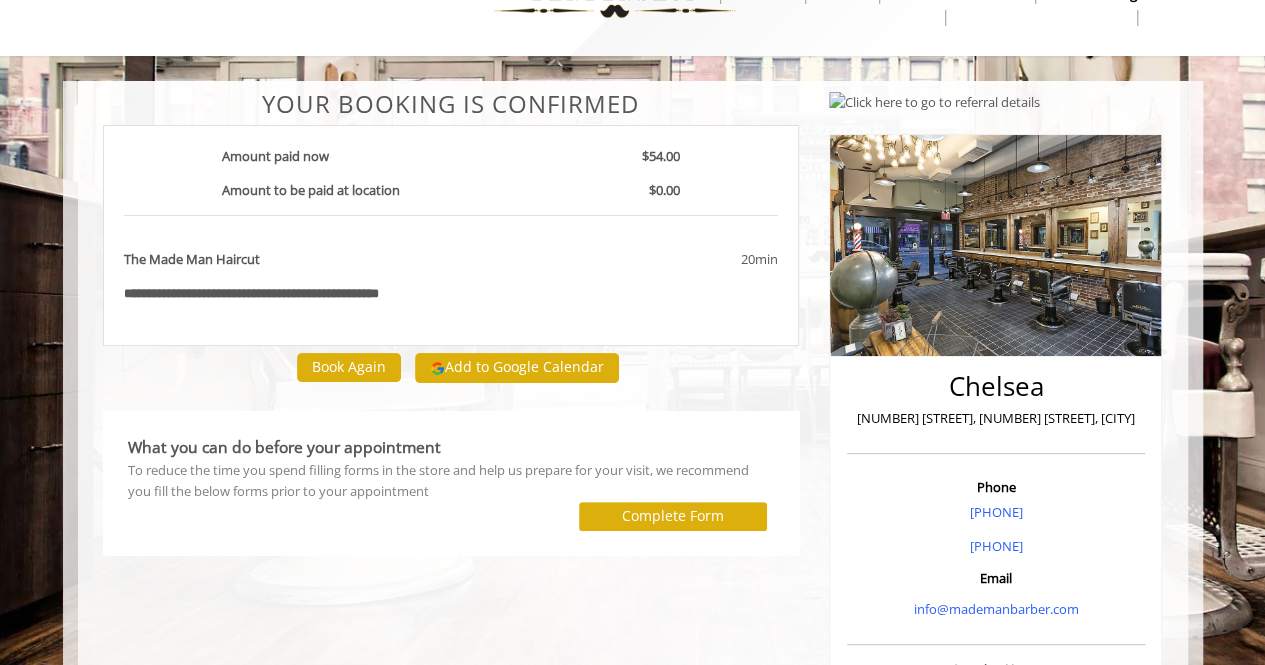 scroll, scrollTop: 65, scrollLeft: 0, axis: vertical 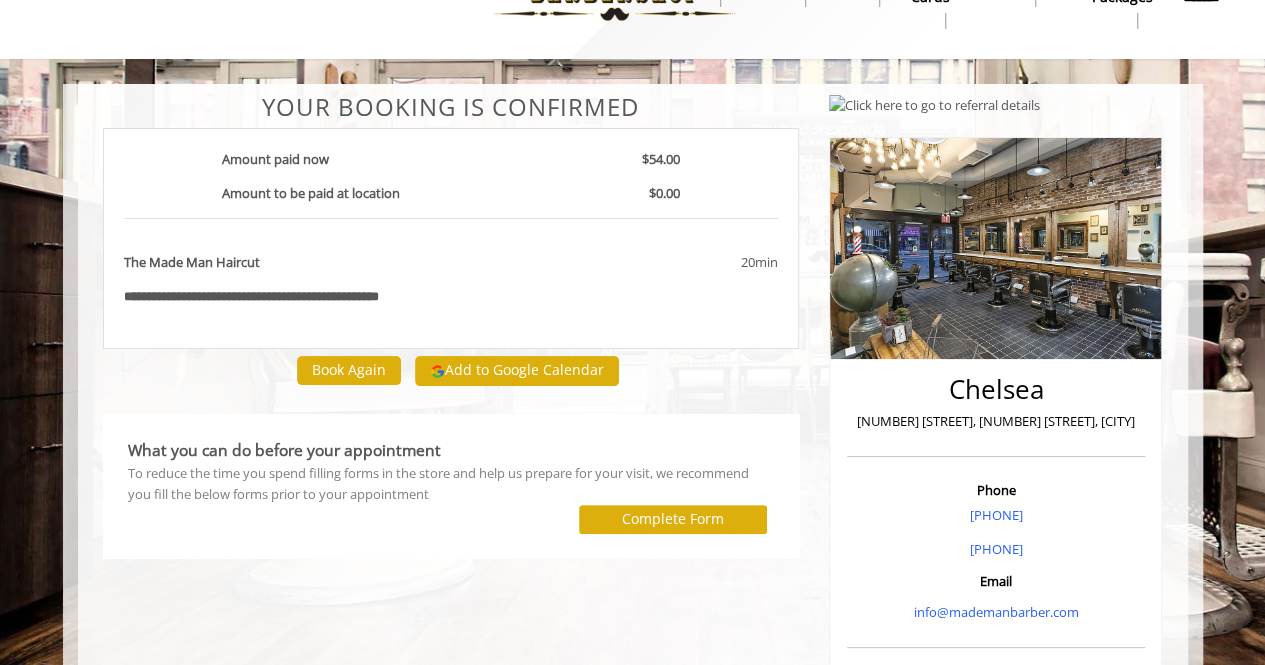 click on "Add to Google Calendar" 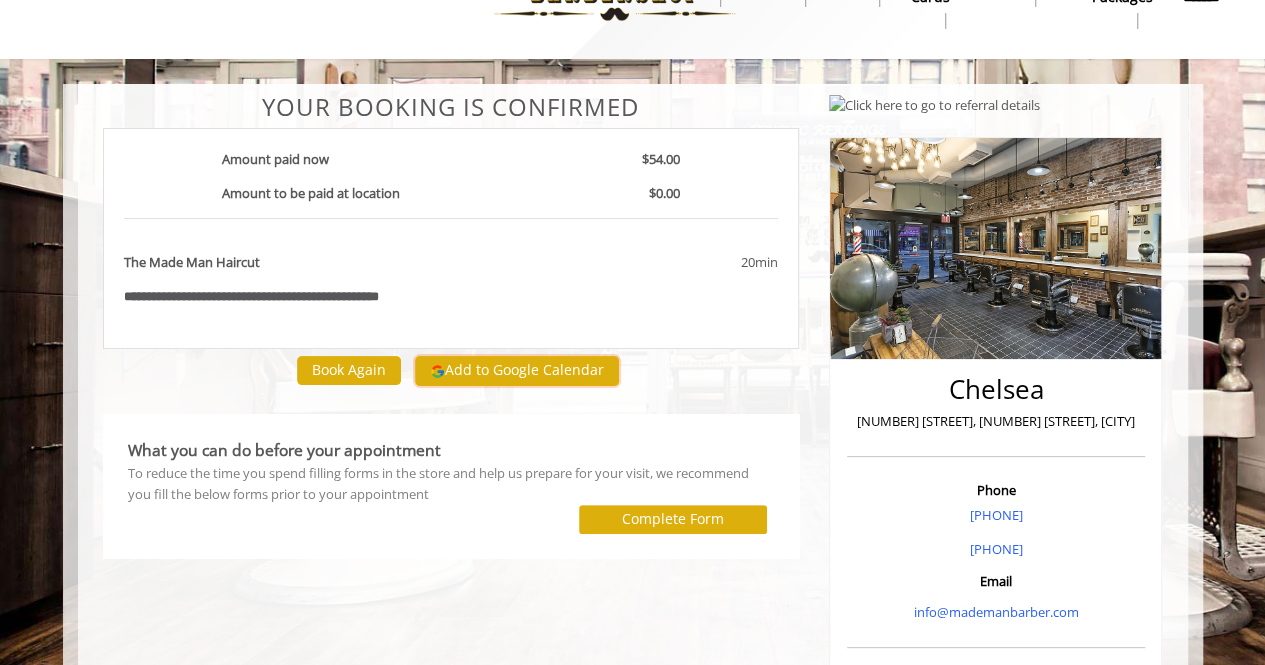 click on "Add to Google Calendar" at bounding box center (517, 371) 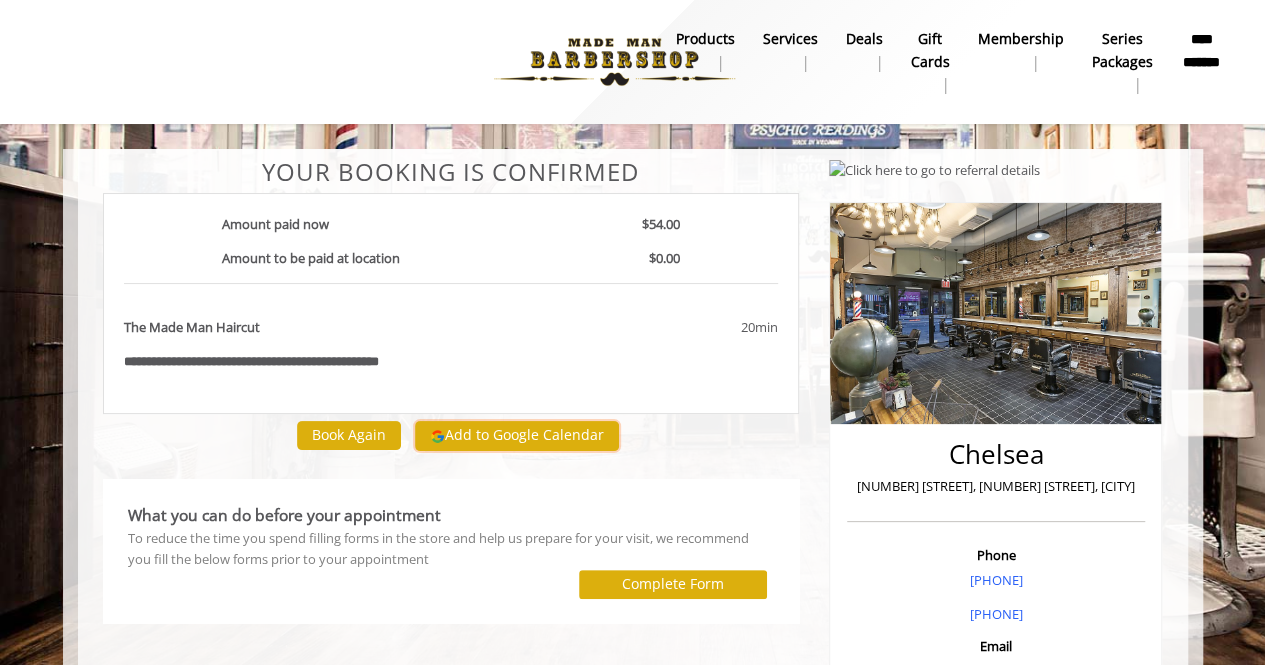 type 